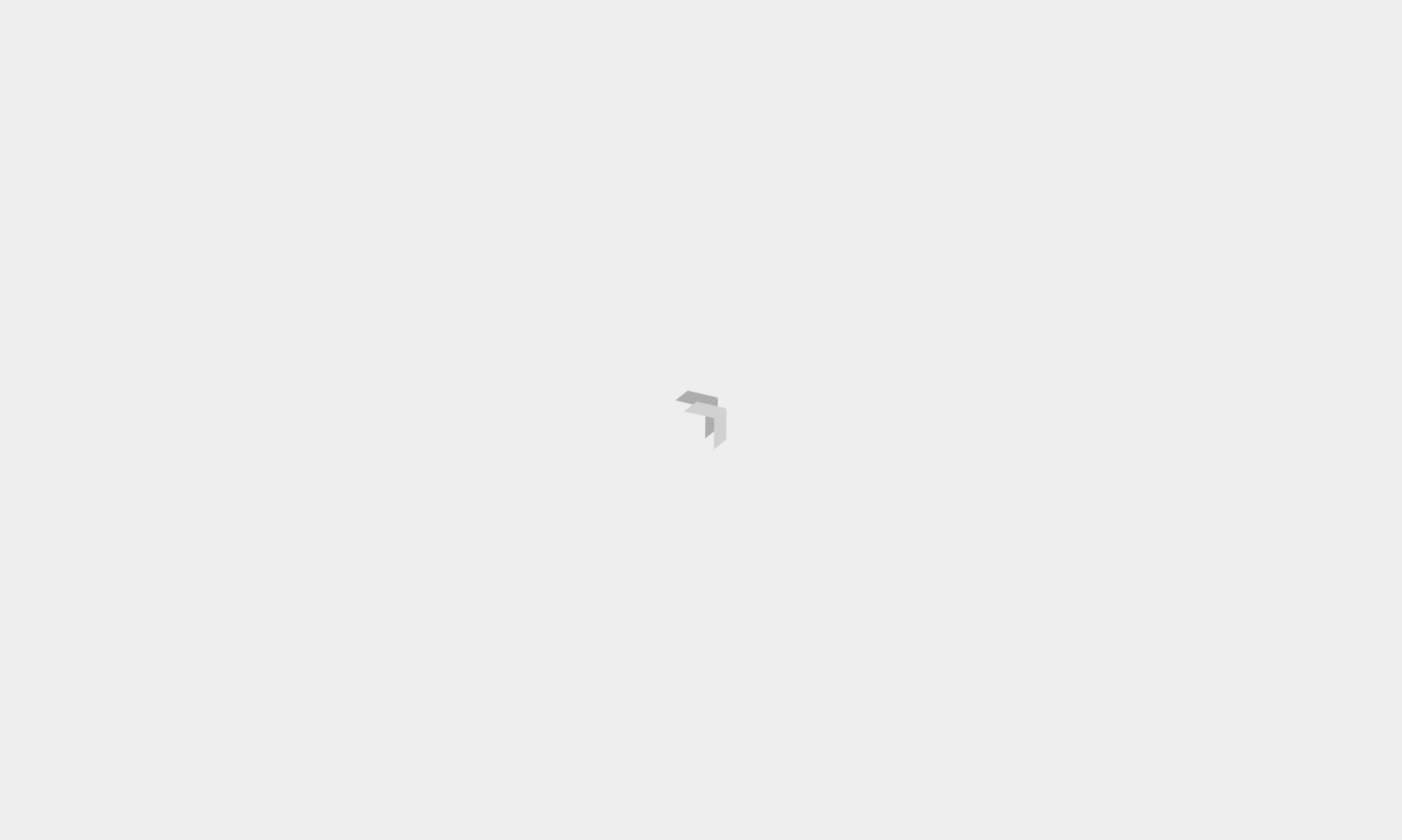 scroll, scrollTop: 0, scrollLeft: 0, axis: both 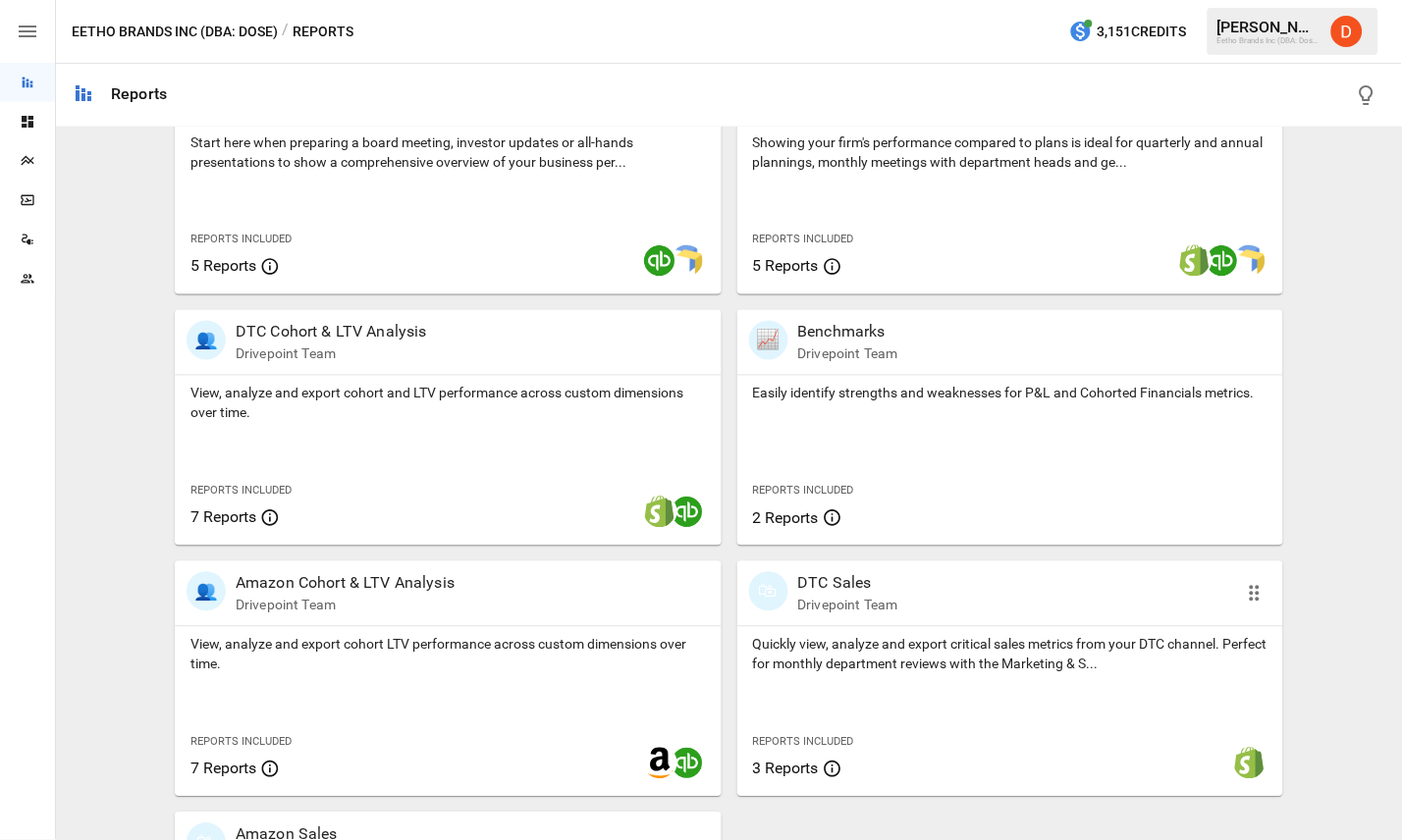 click on "DTC Sales" at bounding box center [848, 584] 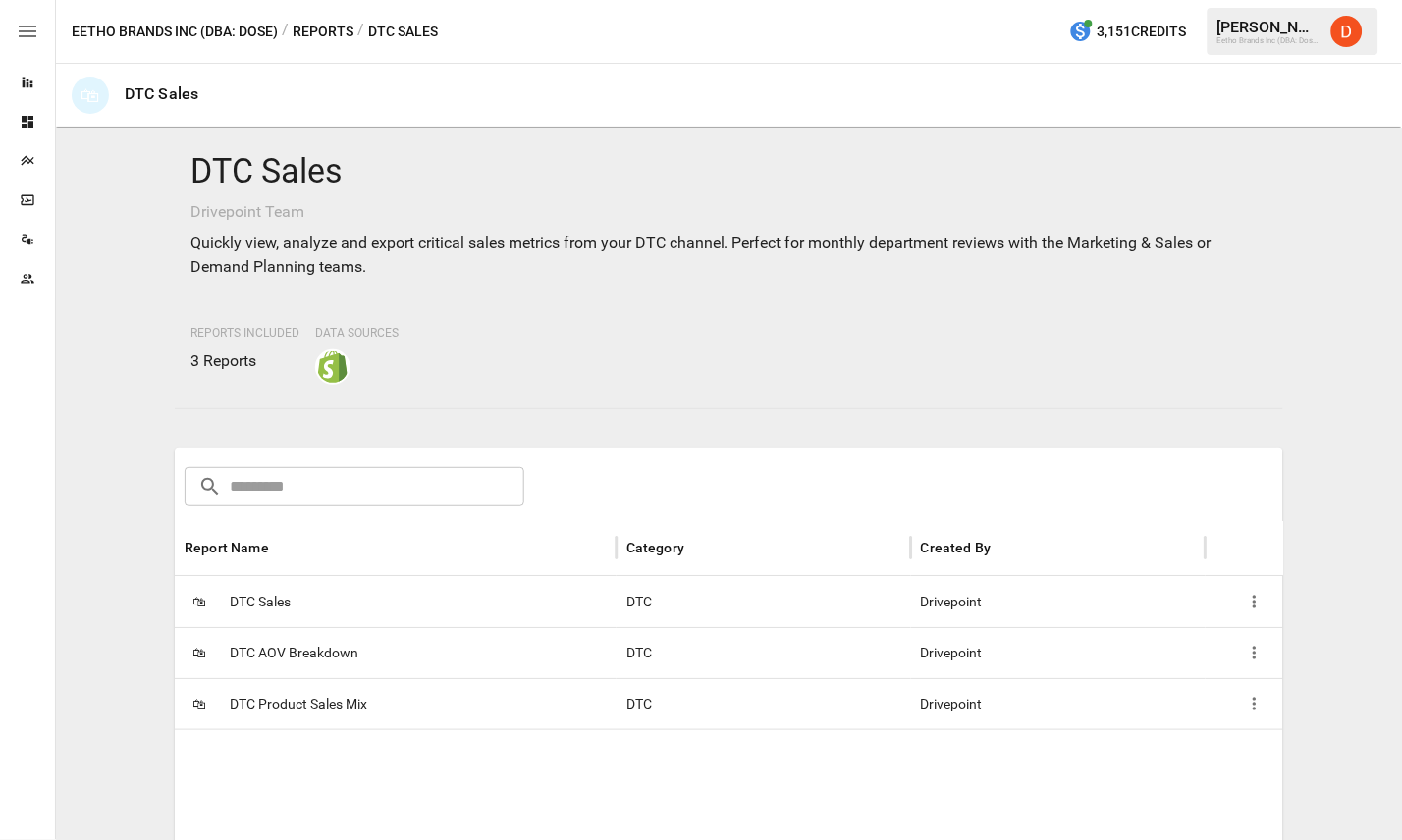 click on "DTC Sales" at bounding box center [260, 602] 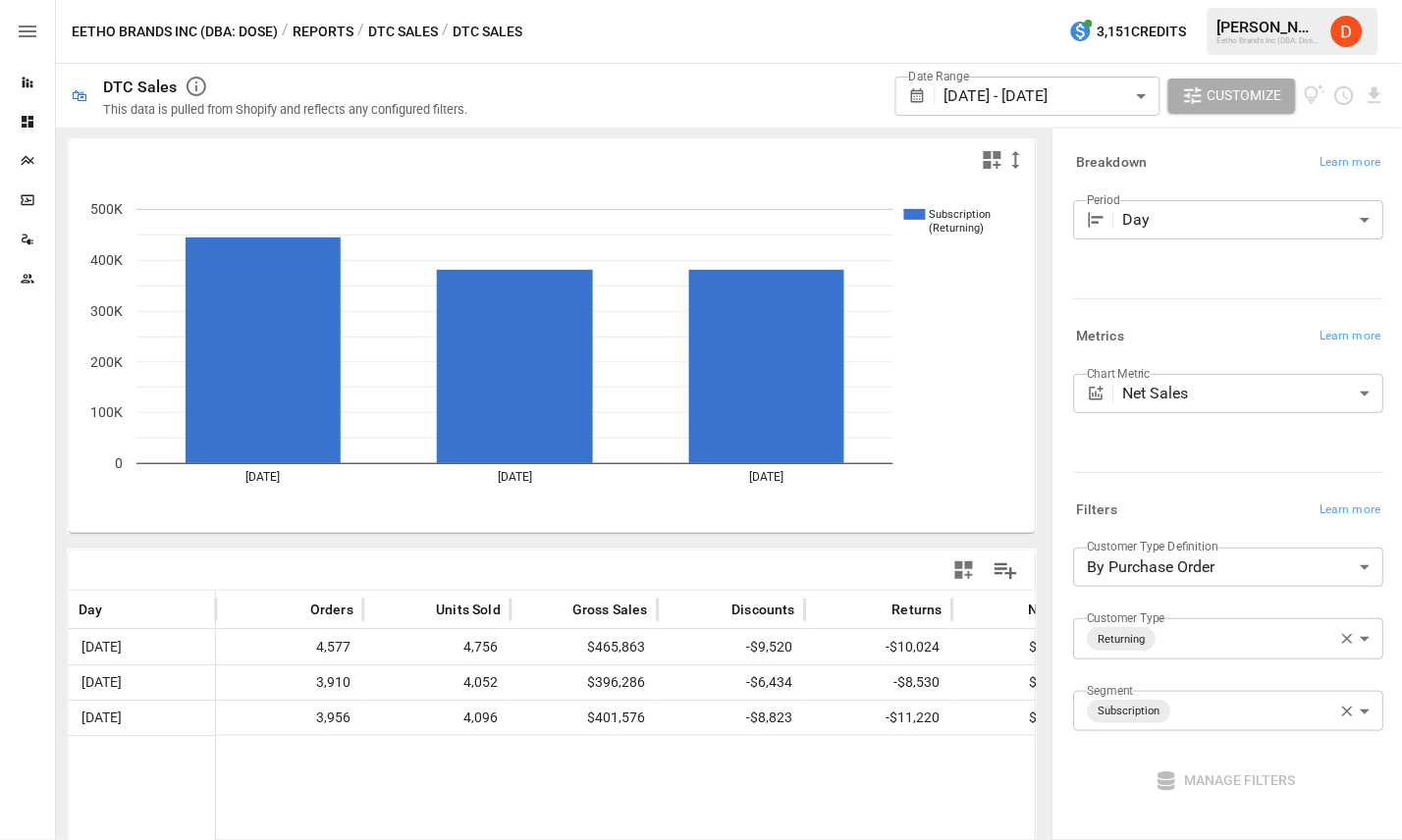 click on "**********" at bounding box center [701, 0] 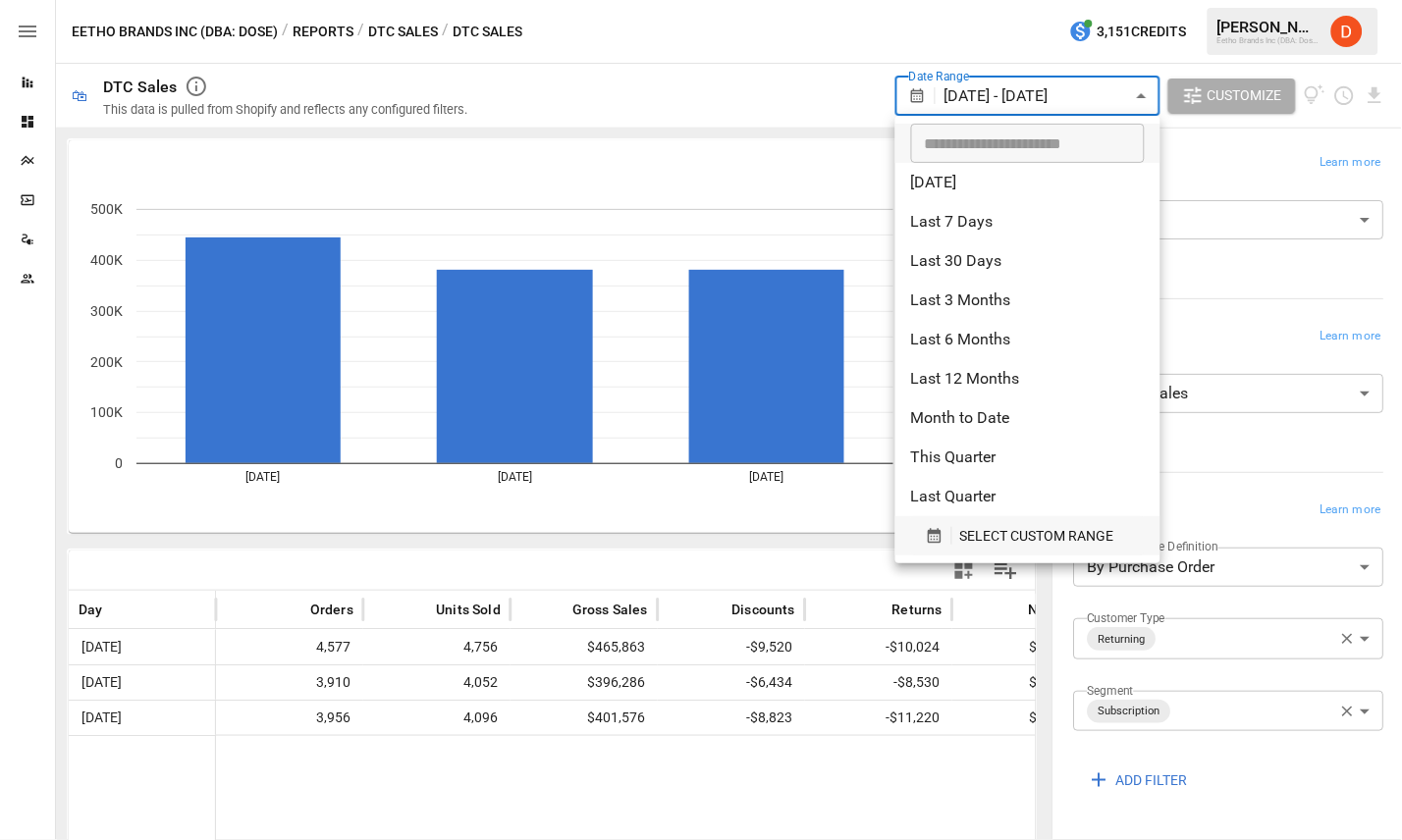 click 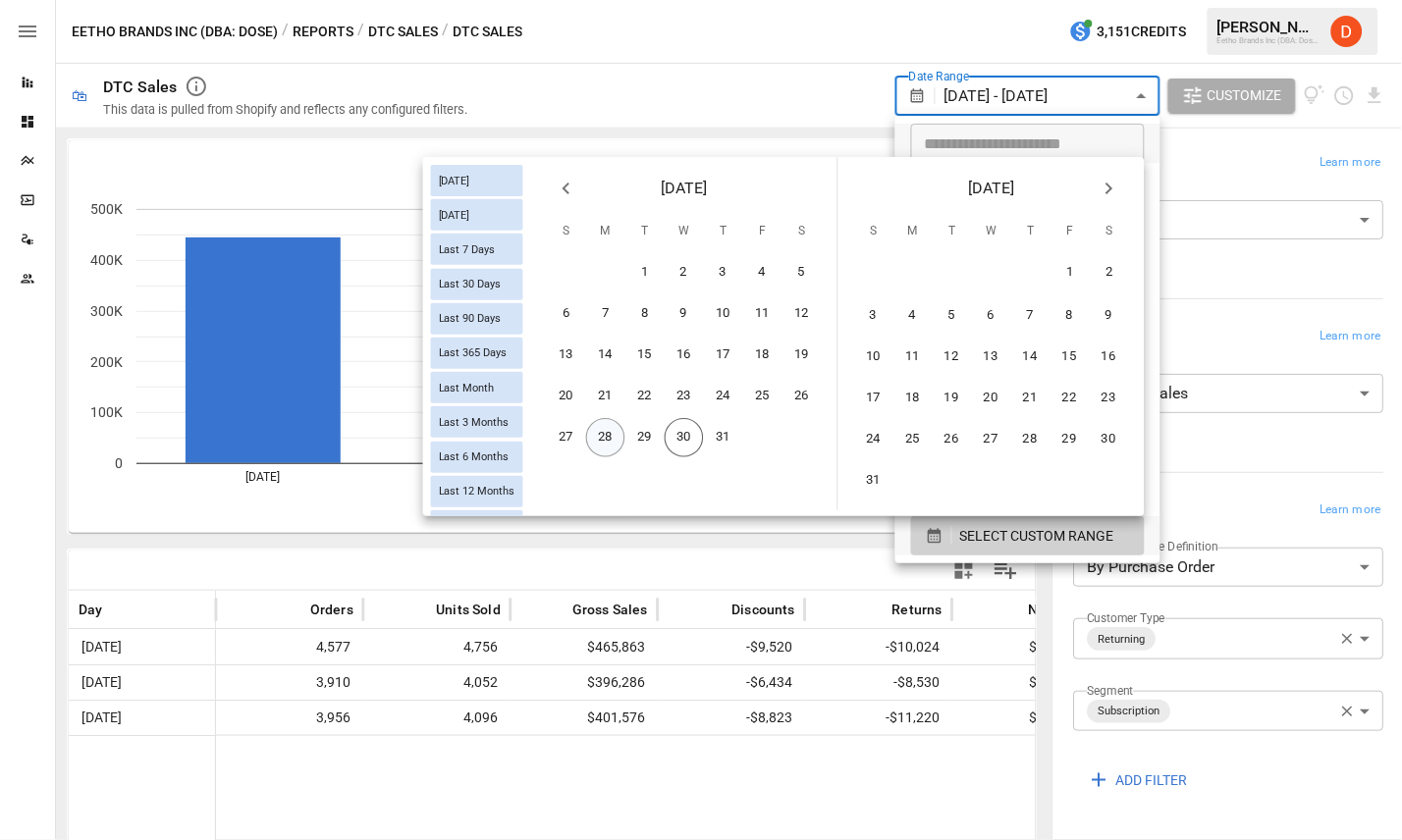 click on "28" at bounding box center (606, 438) 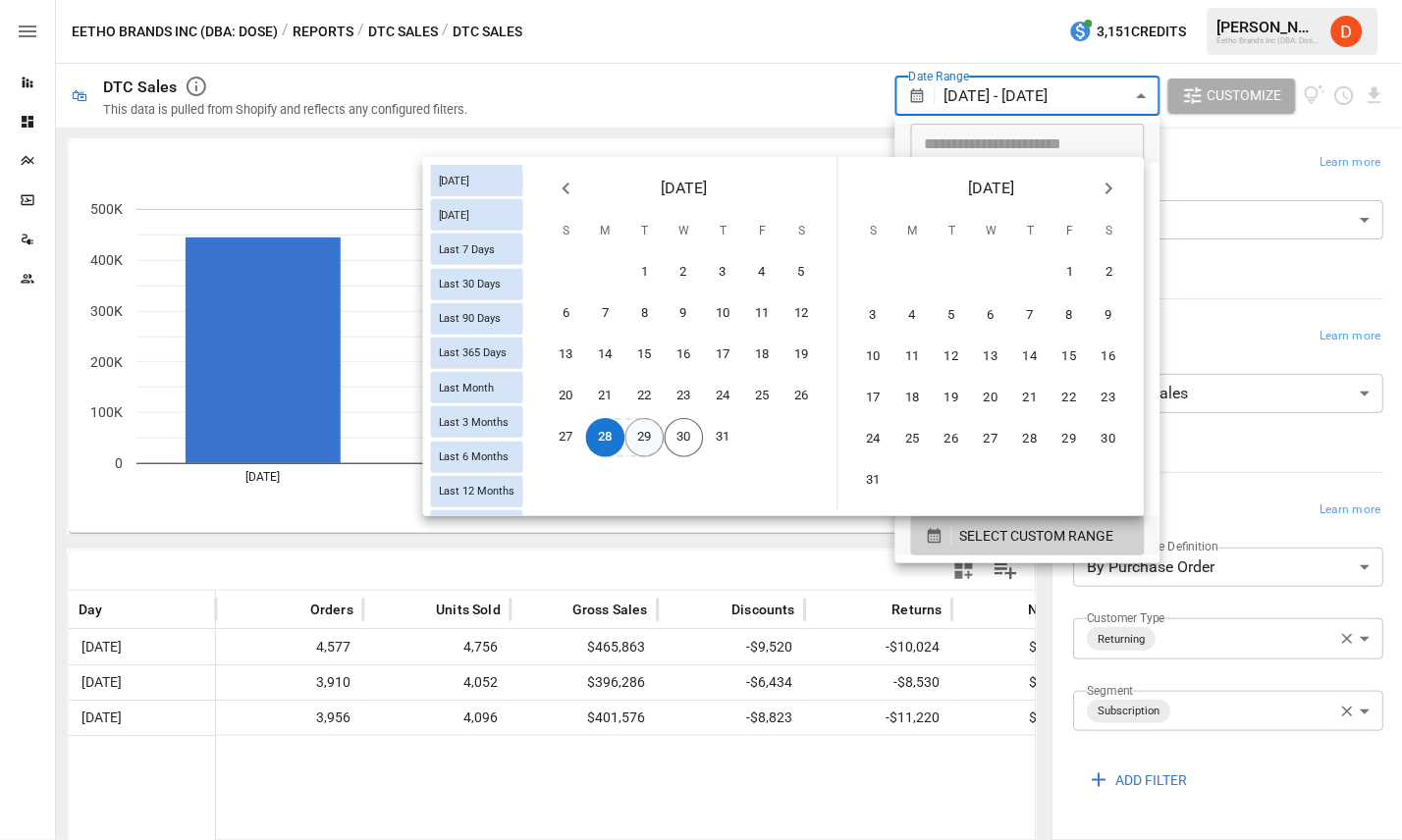 click on "29" at bounding box center (645, 438) 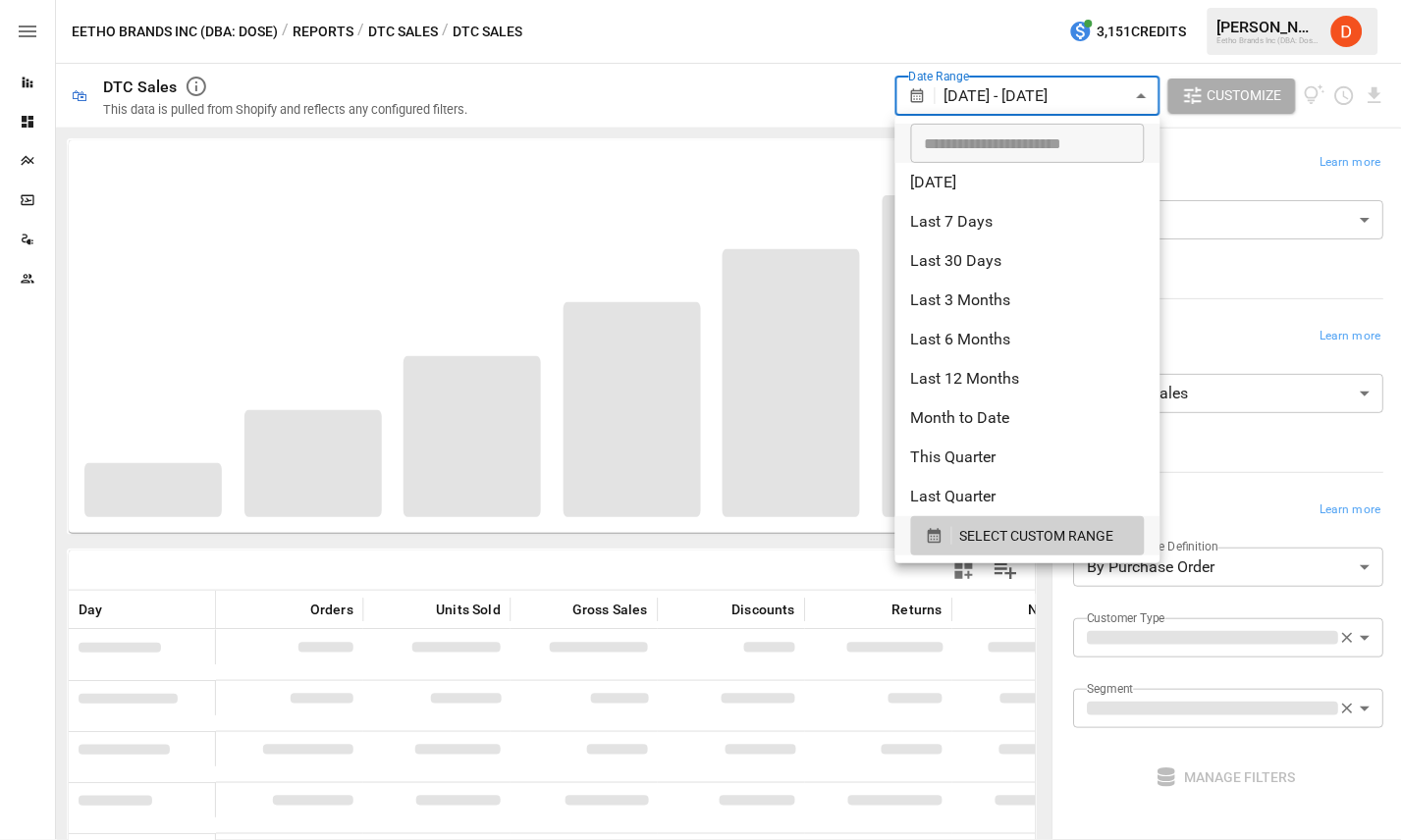 click at bounding box center (701, 420) 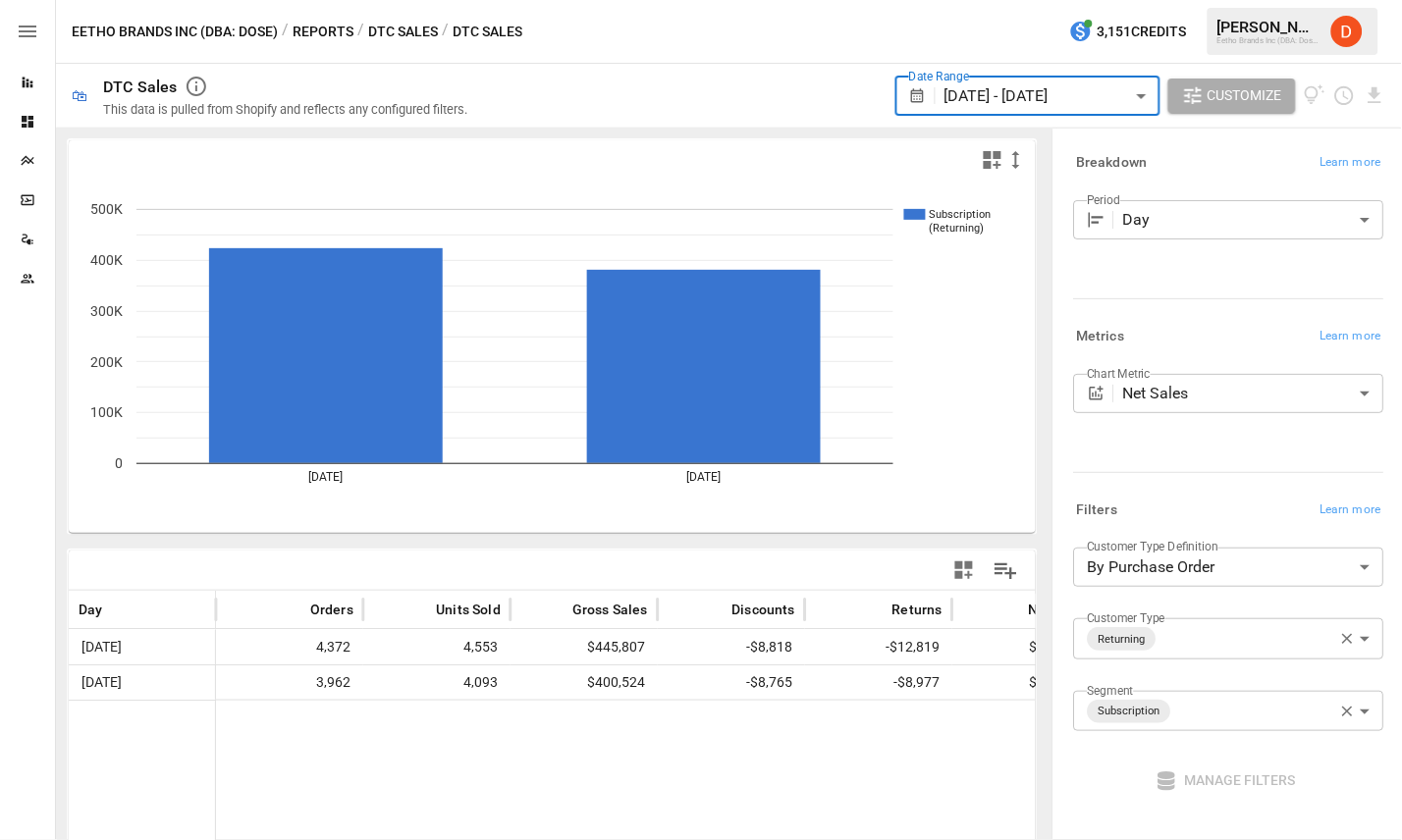 click on "**********" at bounding box center (701, 0) 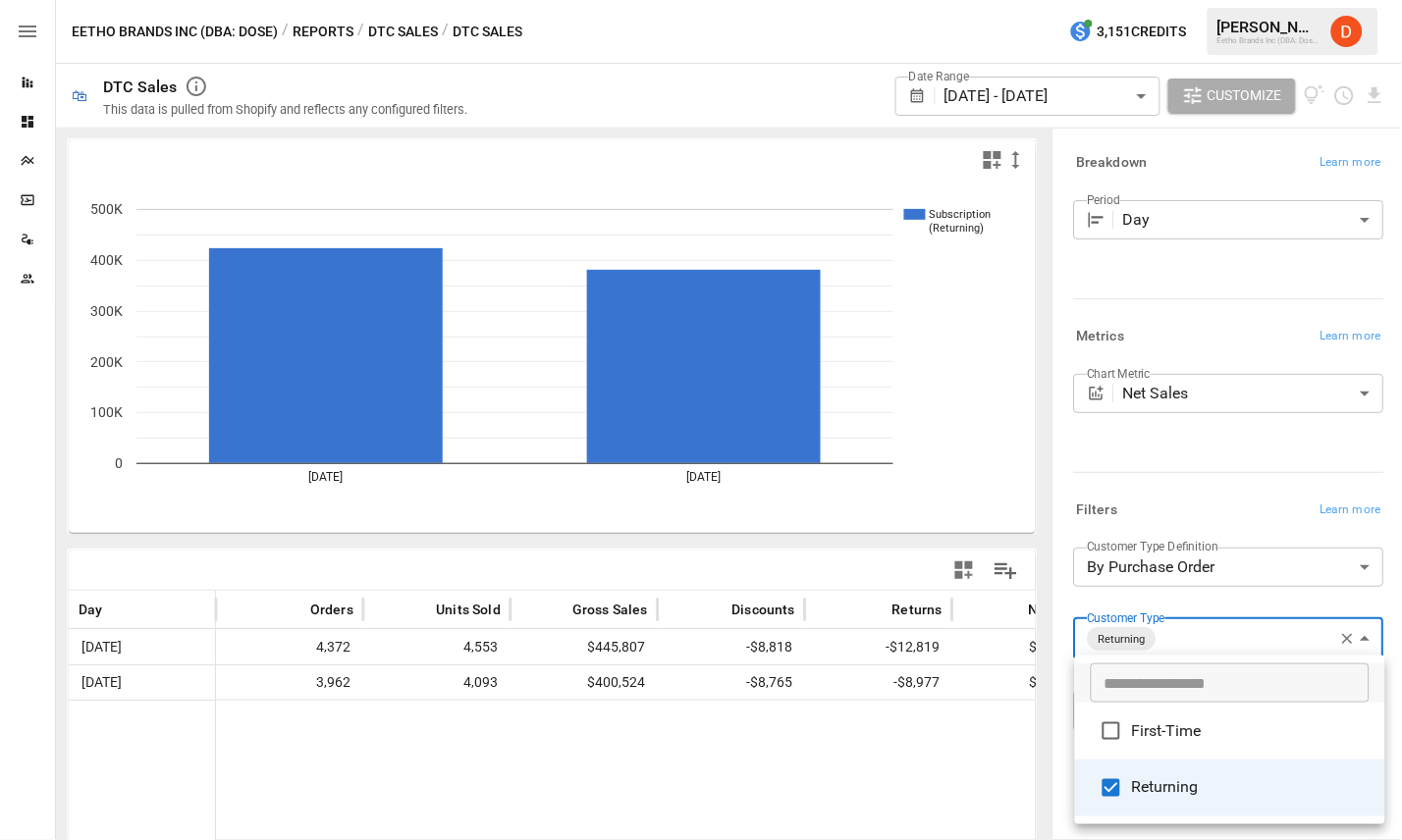 click on "First-Time" at bounding box center [1230, 731] 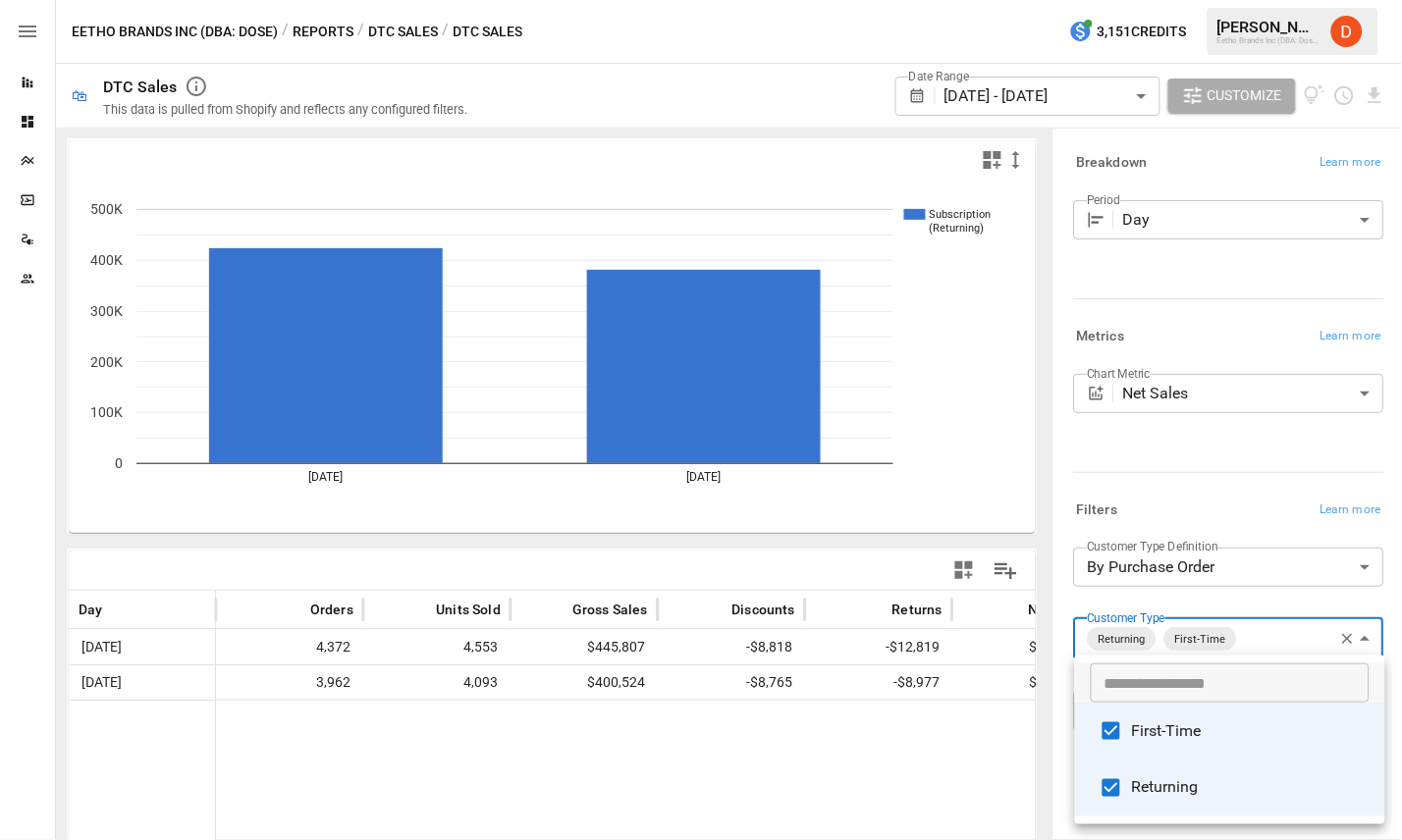 click on "Returning" at bounding box center (1251, 788) 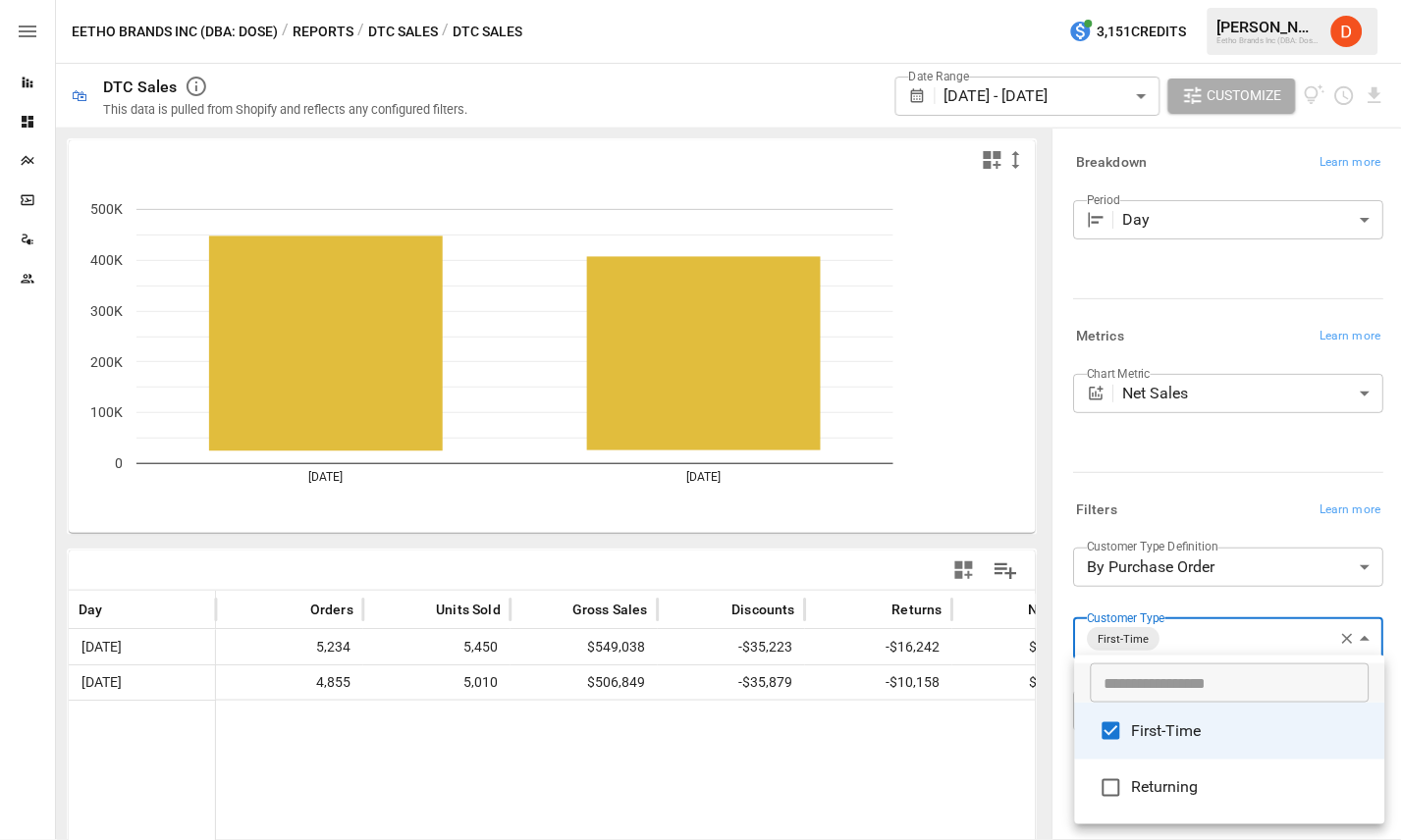 click at bounding box center (701, 420) 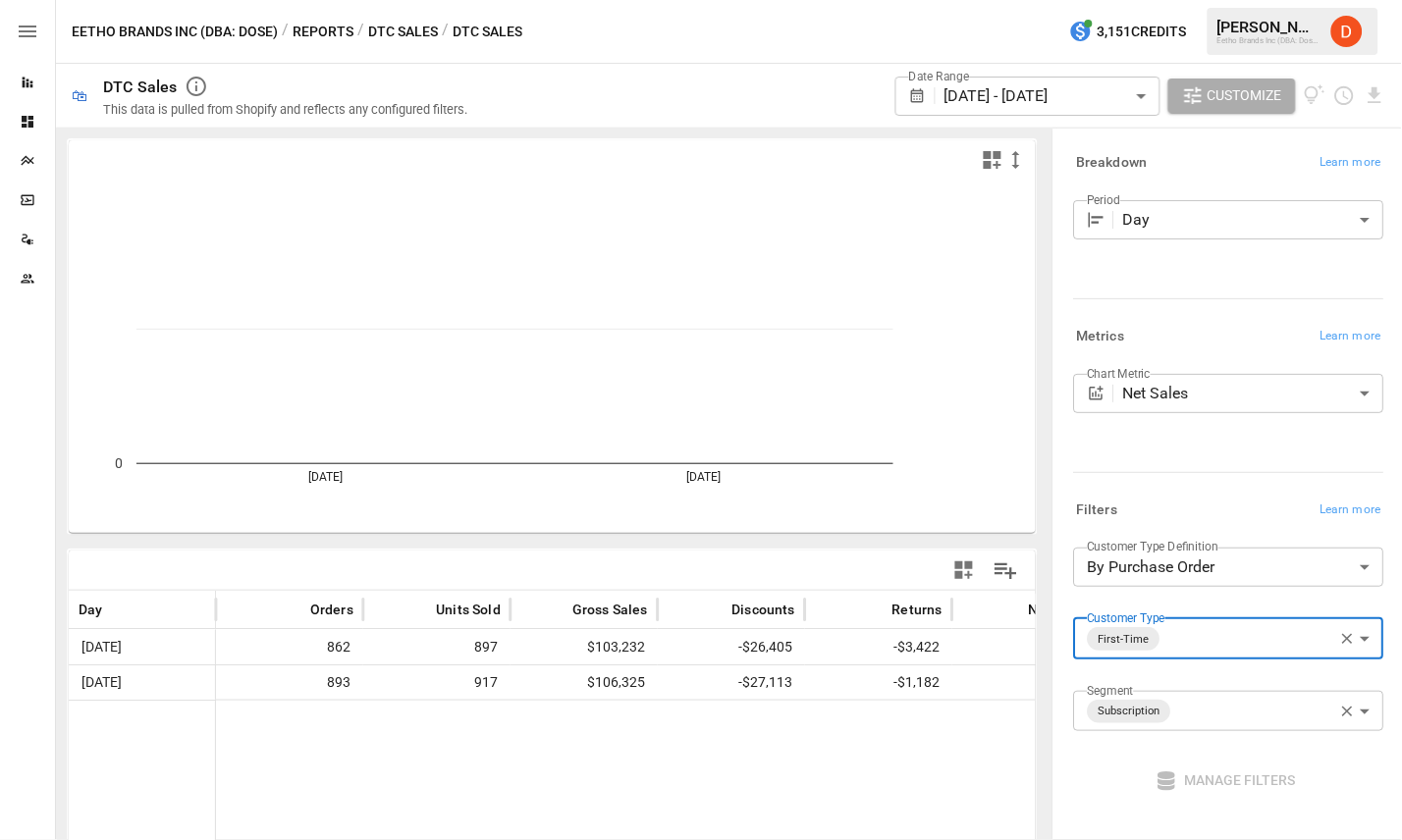 click on "**********" at bounding box center (701, 0) 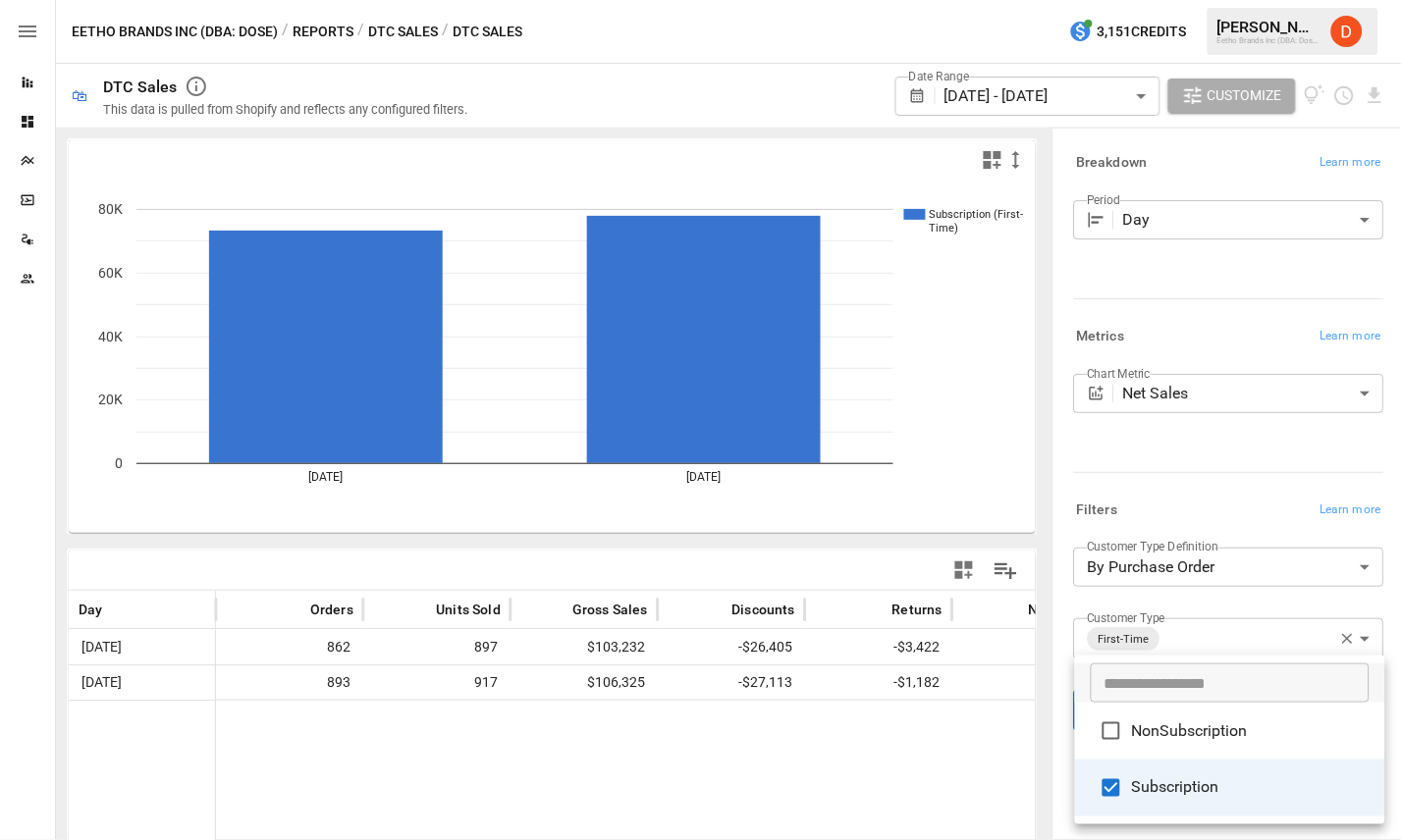 click on "NonSubscription" at bounding box center (1251, 731) 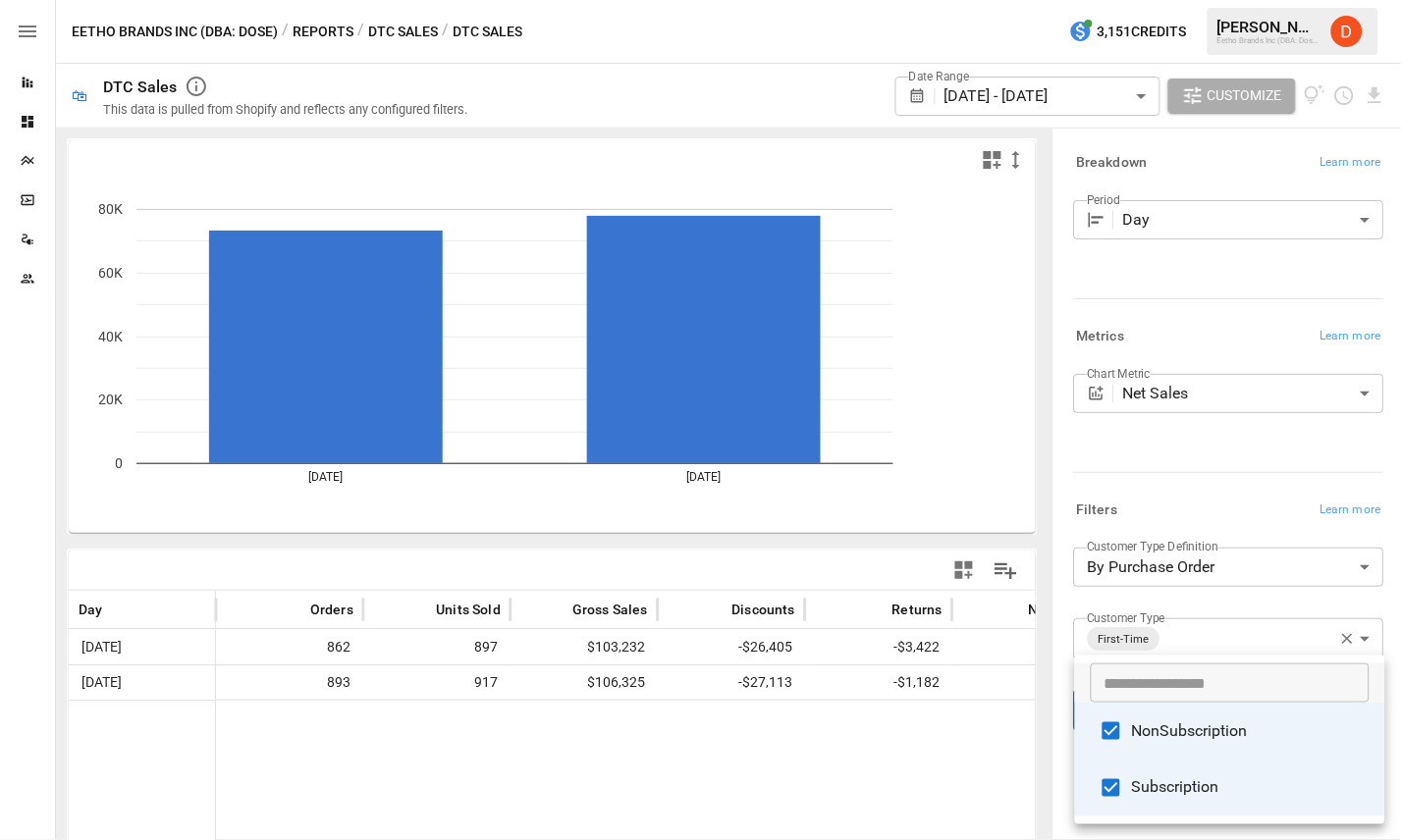 click on "Subscription" at bounding box center (1251, 788) 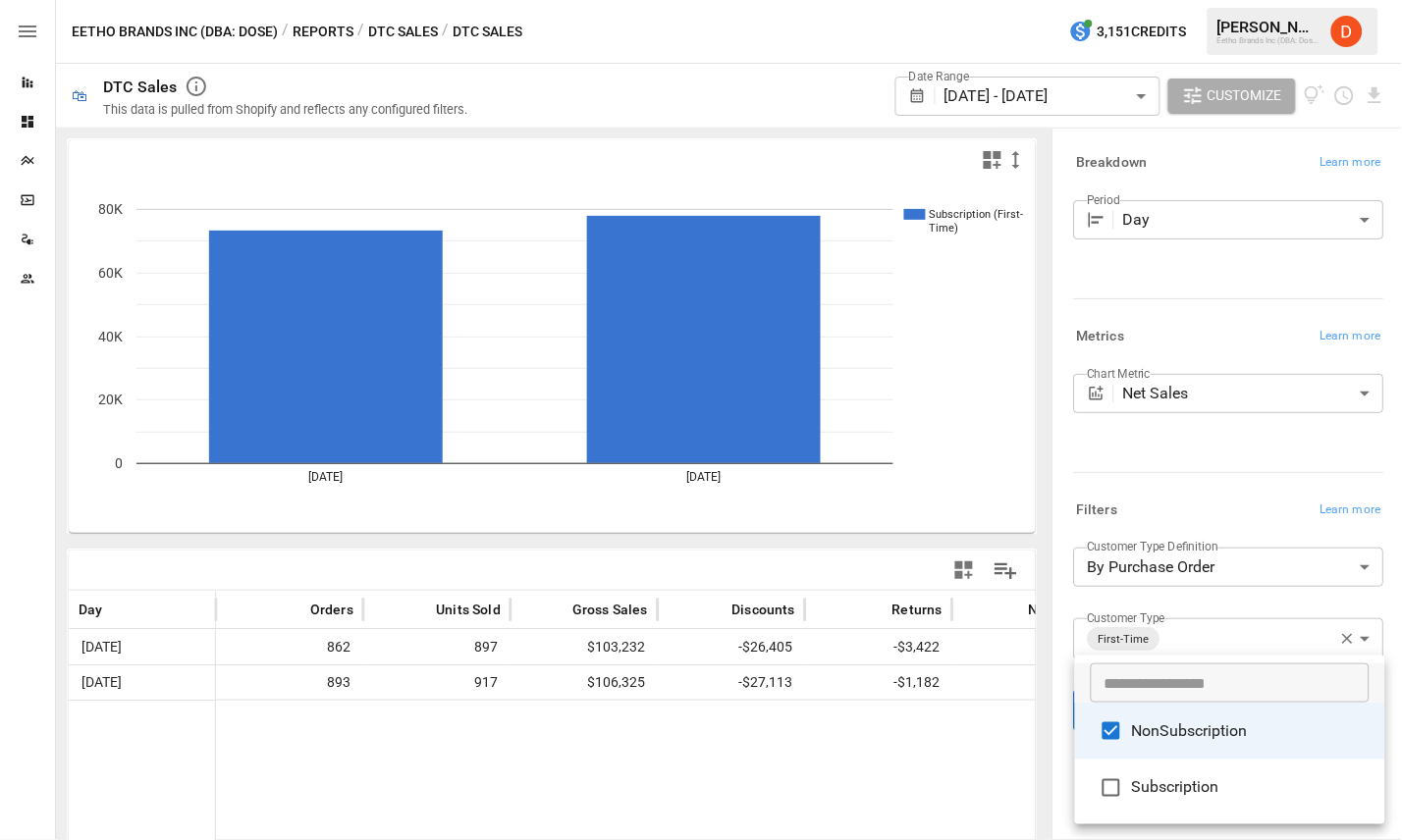 click at bounding box center (701, 420) 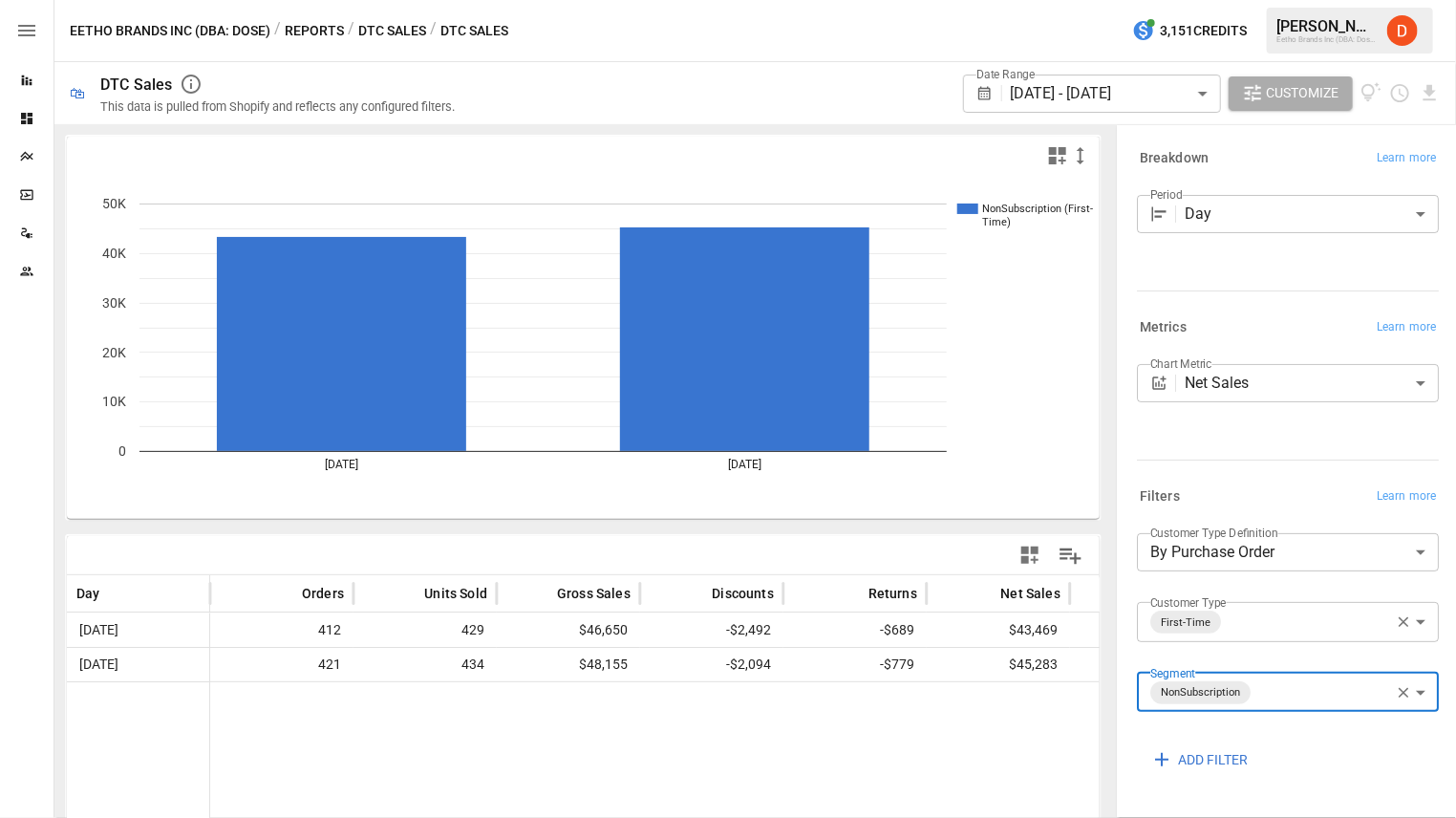 click on "**********" at bounding box center [728, 0] 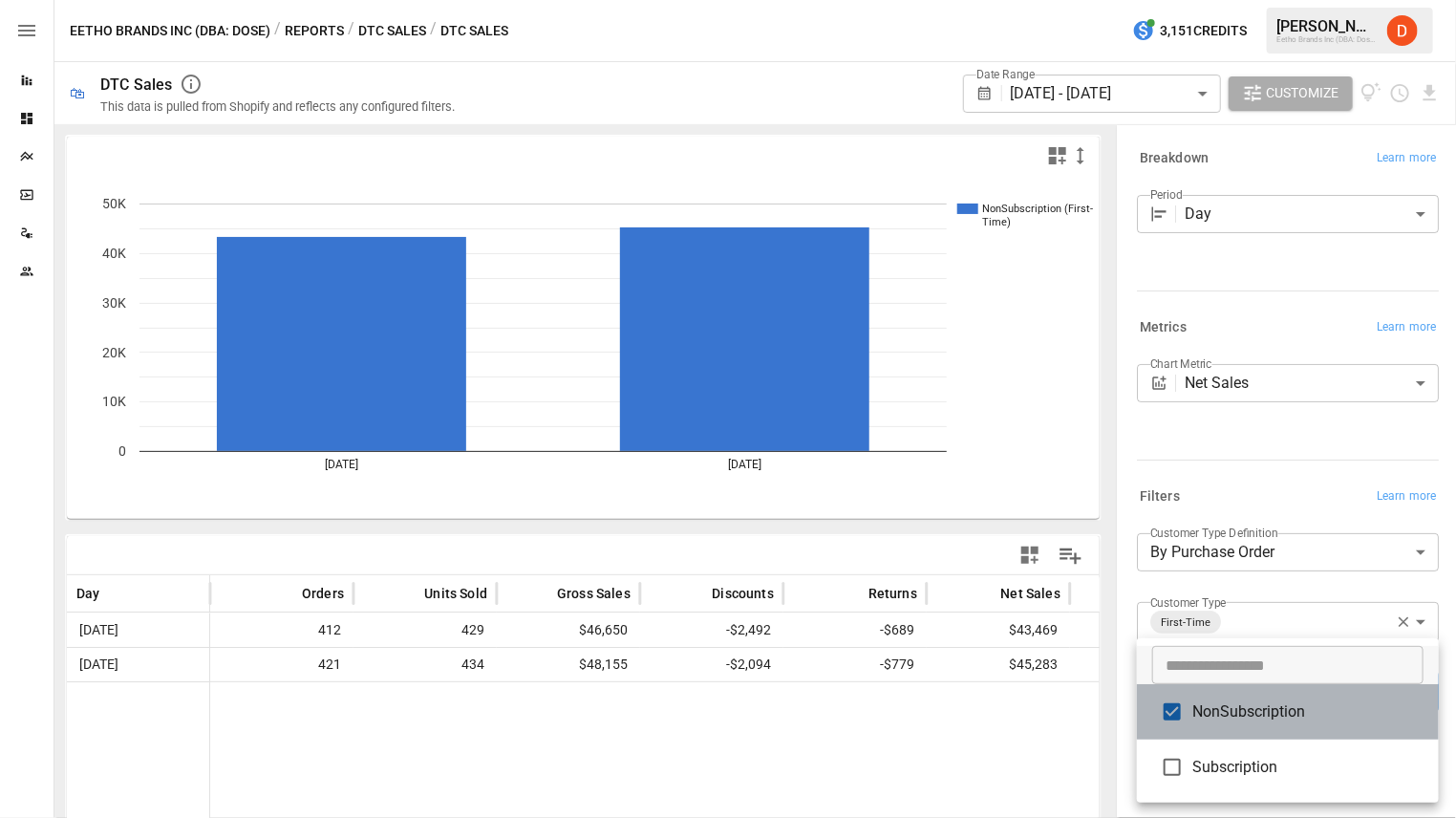 click on "NonSubscription" at bounding box center (1308, 712) 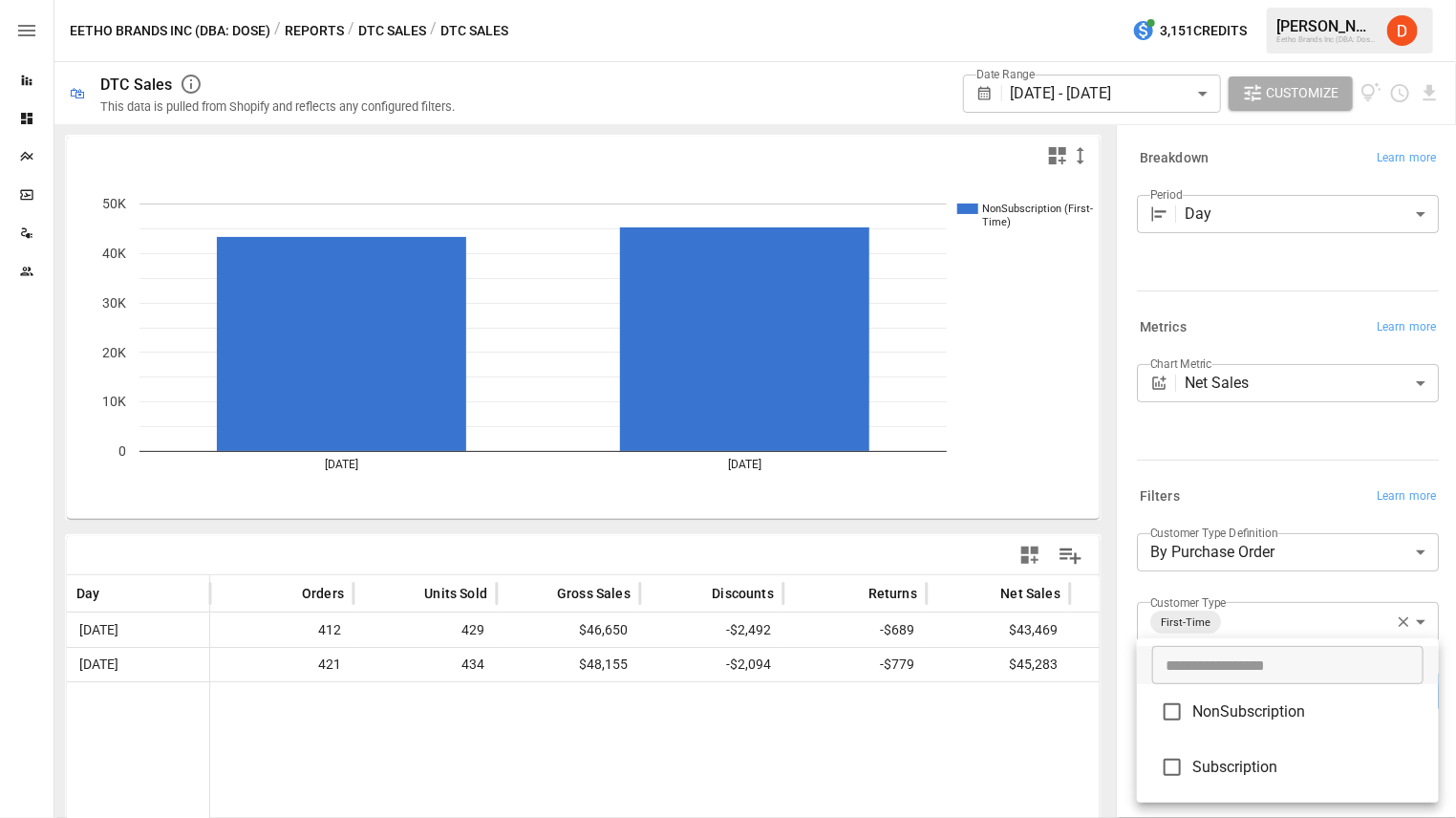 click on "Subscription" at bounding box center [1288, 767] 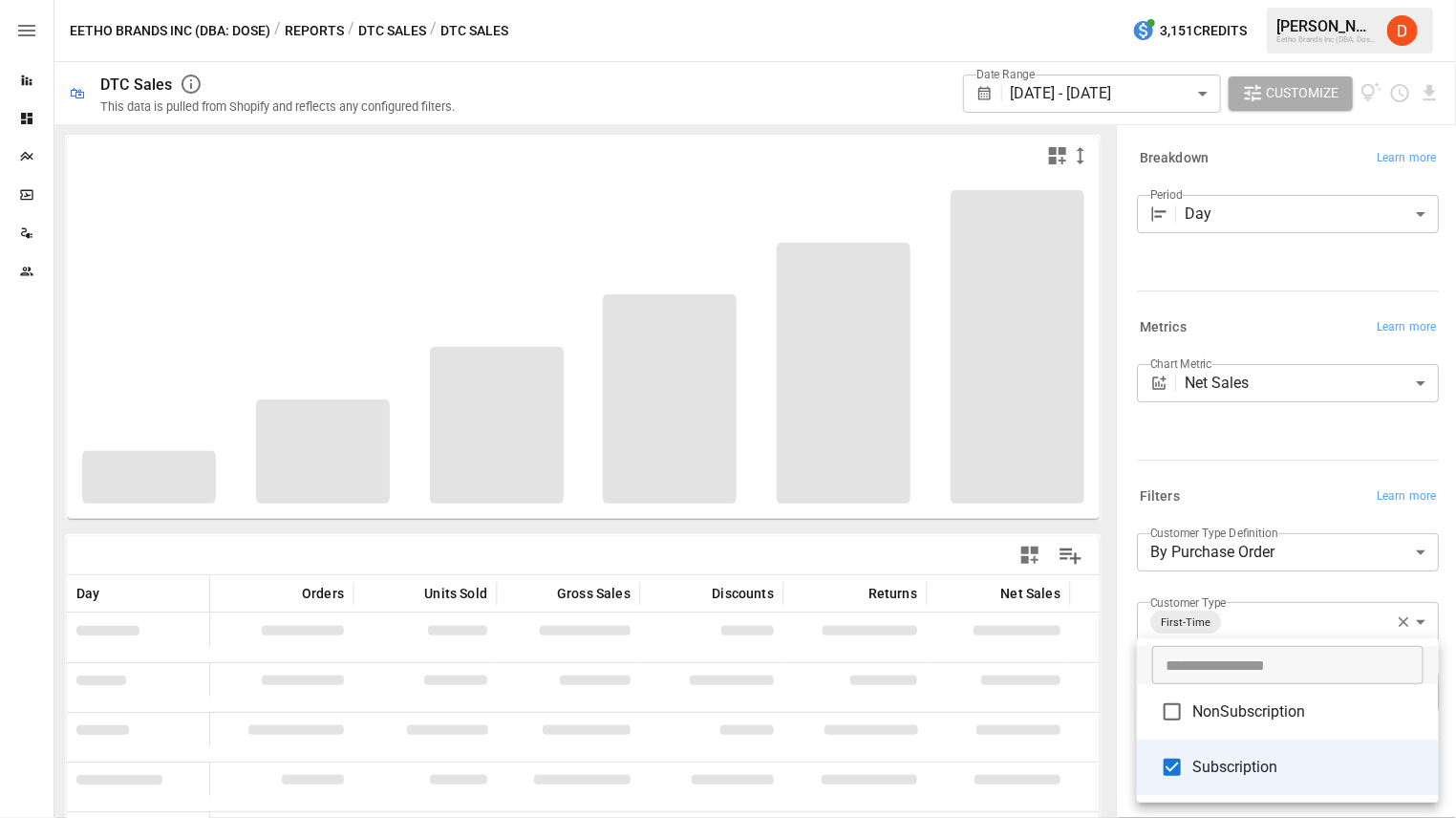 click at bounding box center (728, 409) 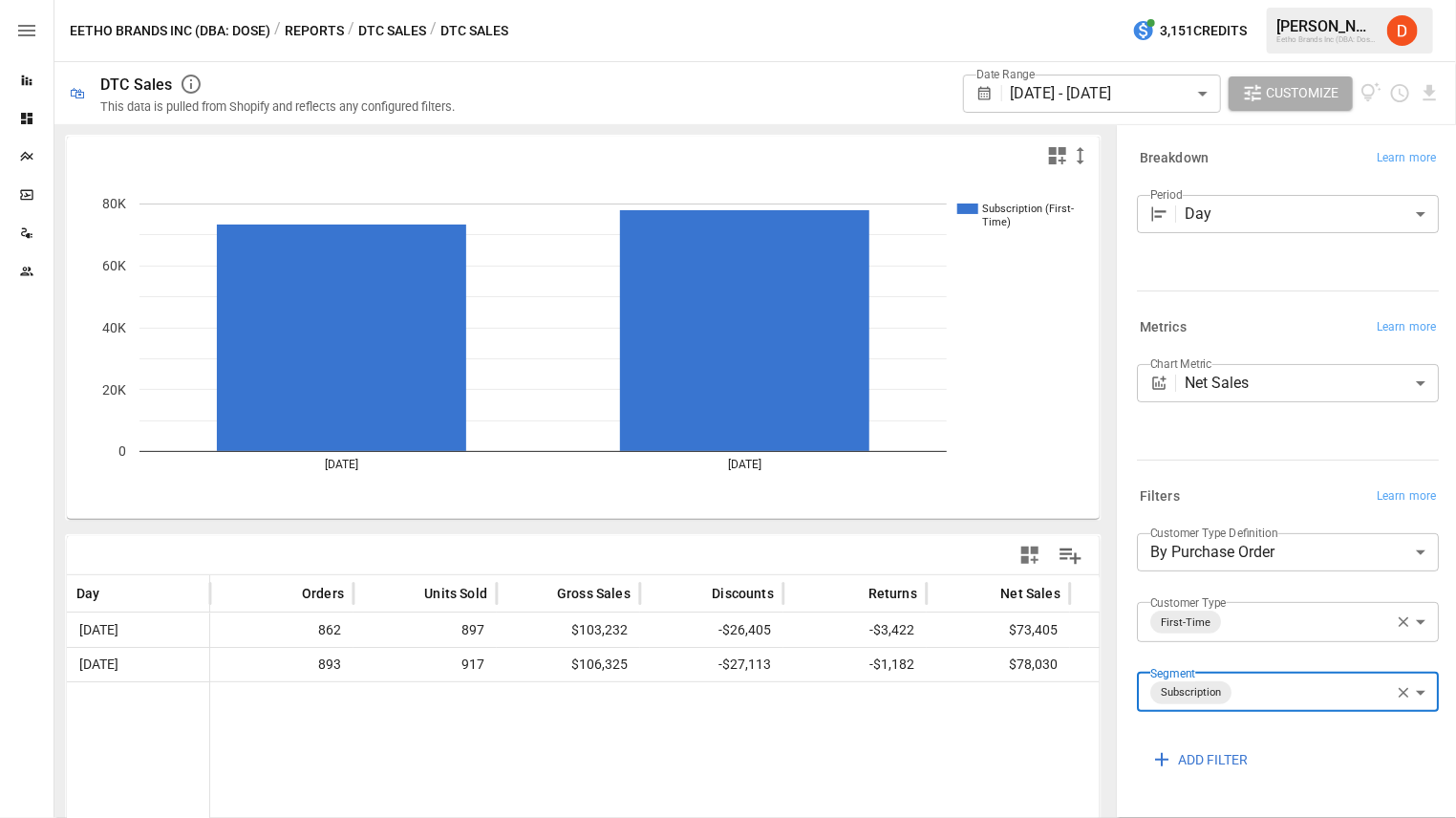 click on "**********" at bounding box center [728, 0] 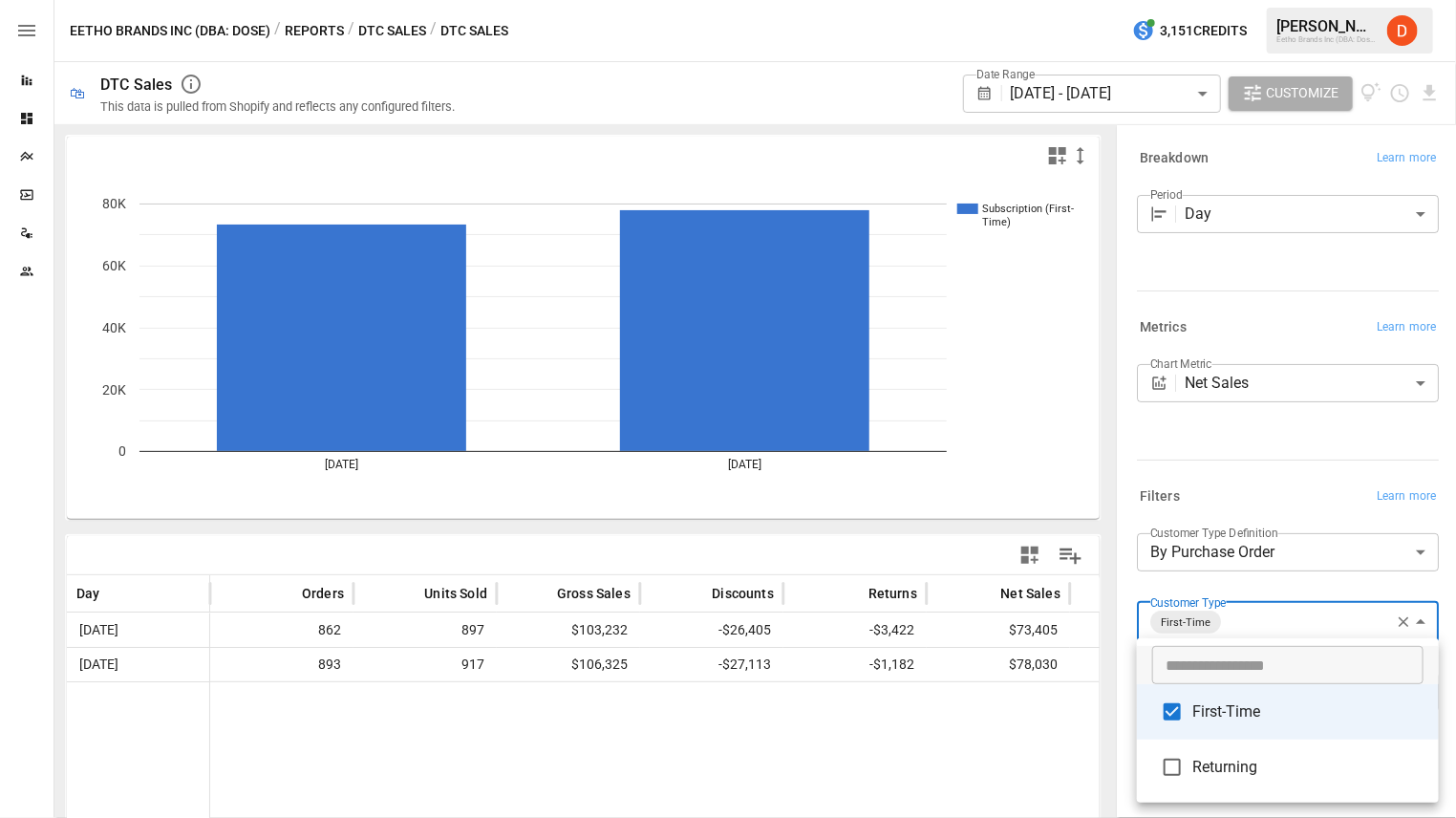 click on "First-Time" at bounding box center (1308, 712) 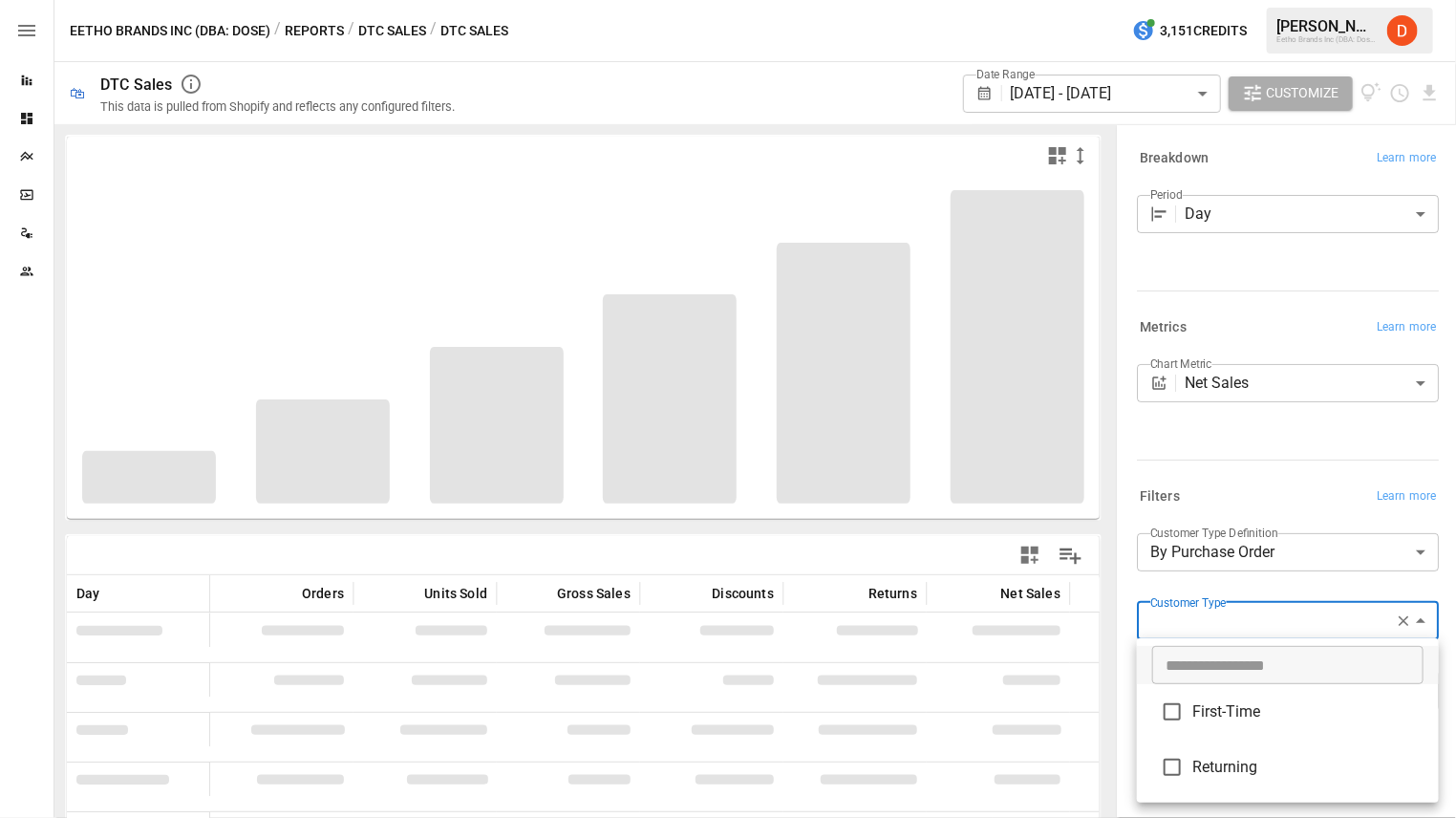 click on "Returning" at bounding box center (1308, 767) 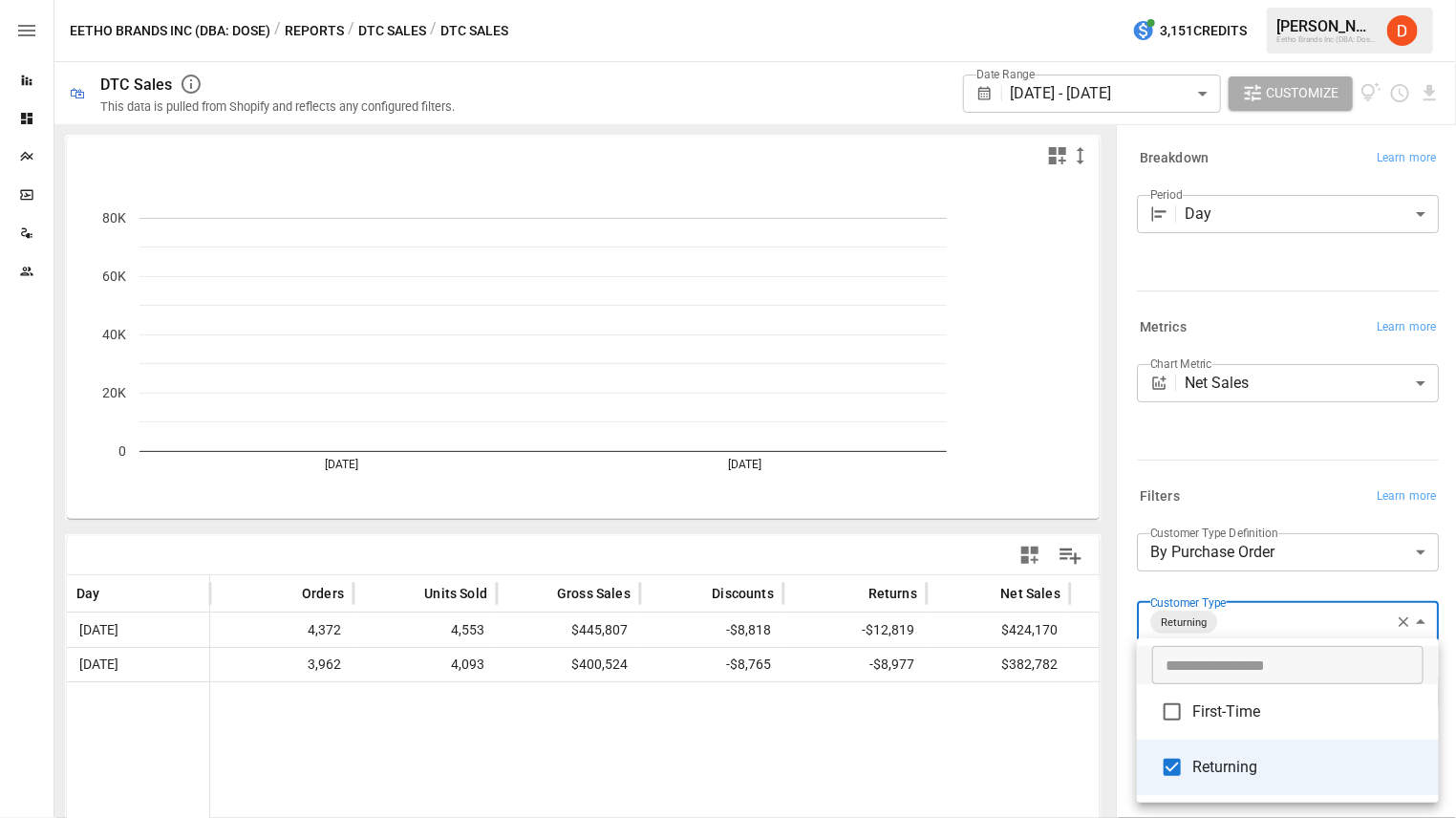 click at bounding box center (728, 409) 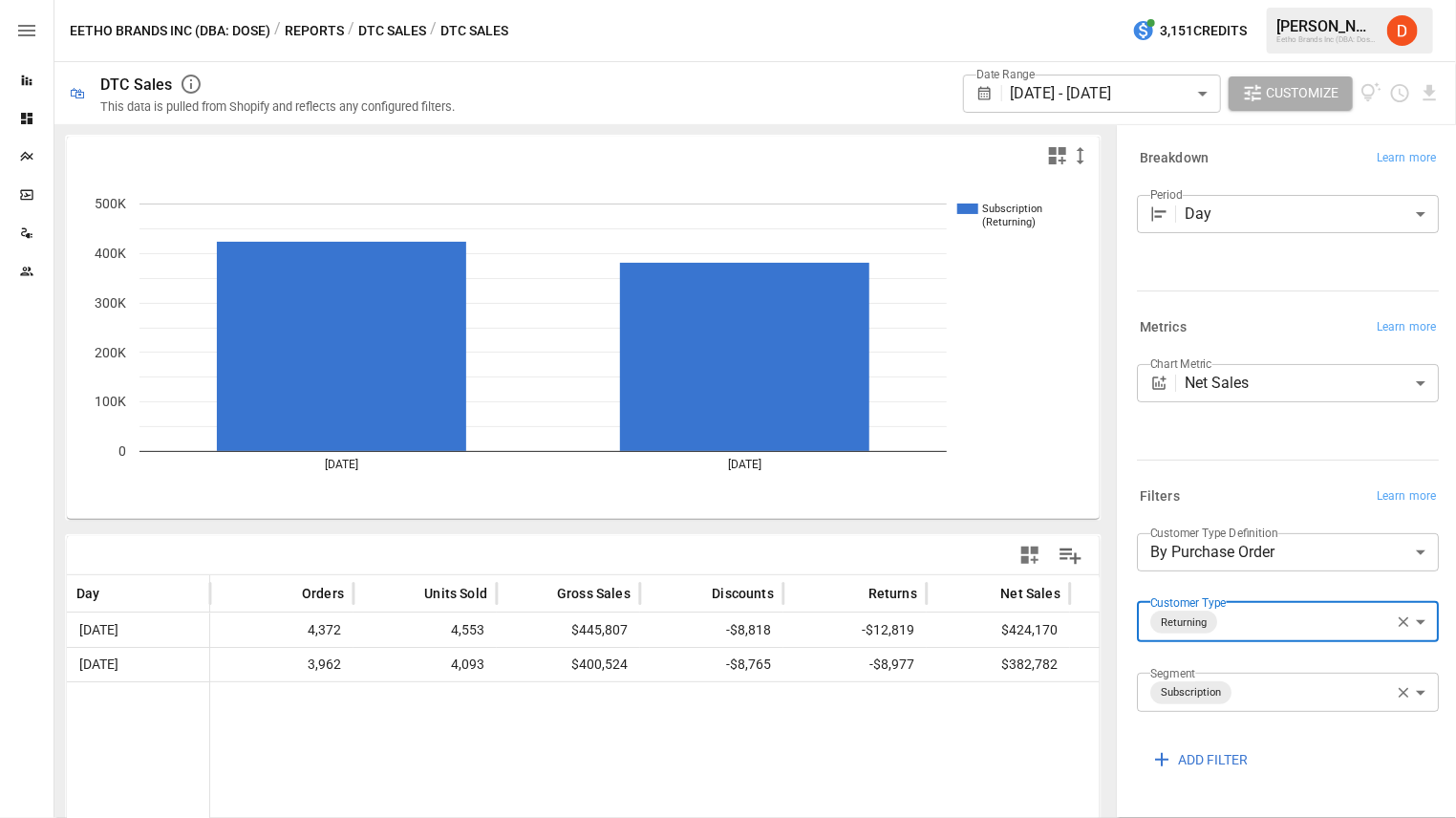 click on "**********" at bounding box center [728, 0] 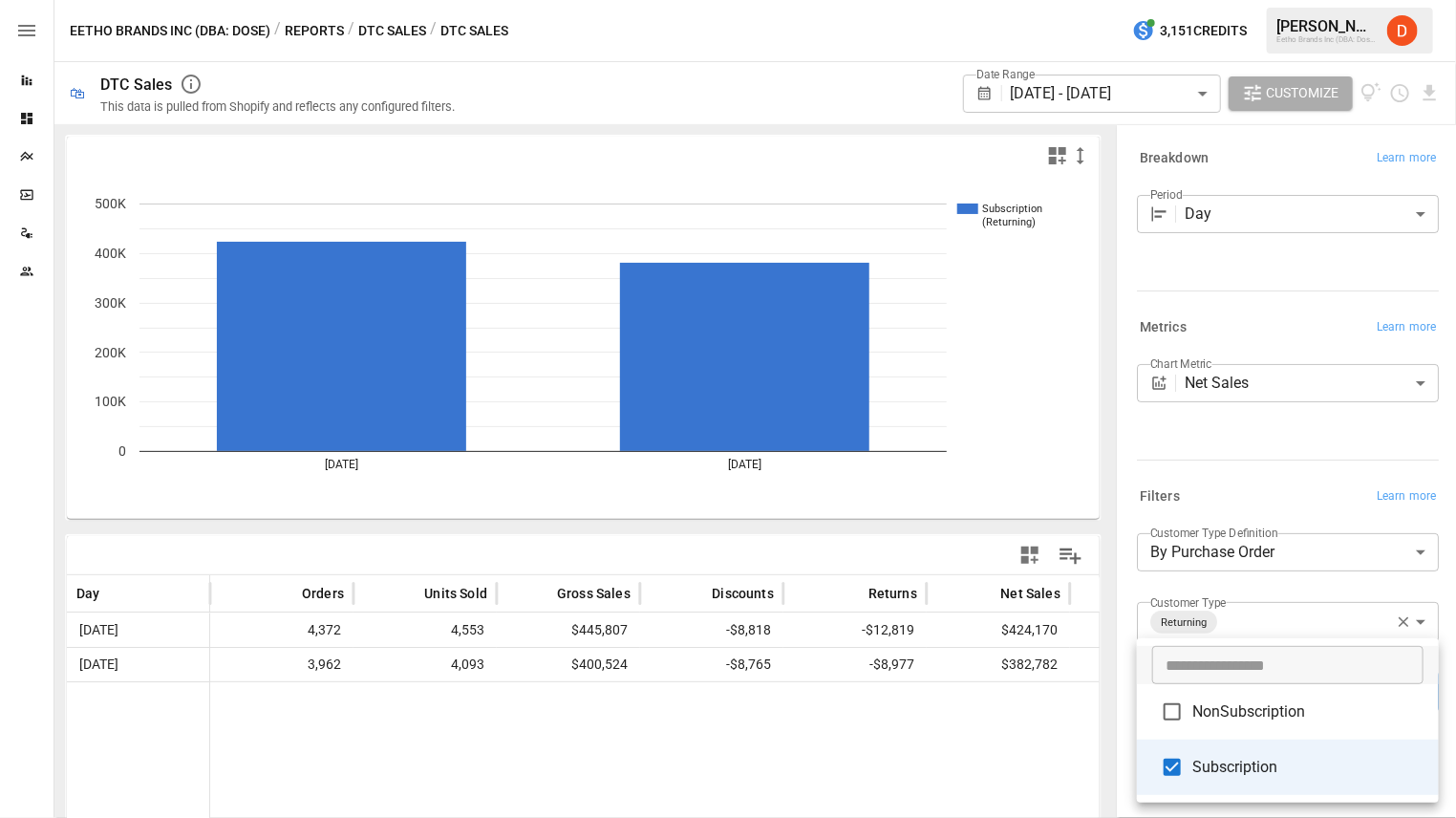 click on "NonSubscription" at bounding box center (1308, 712) 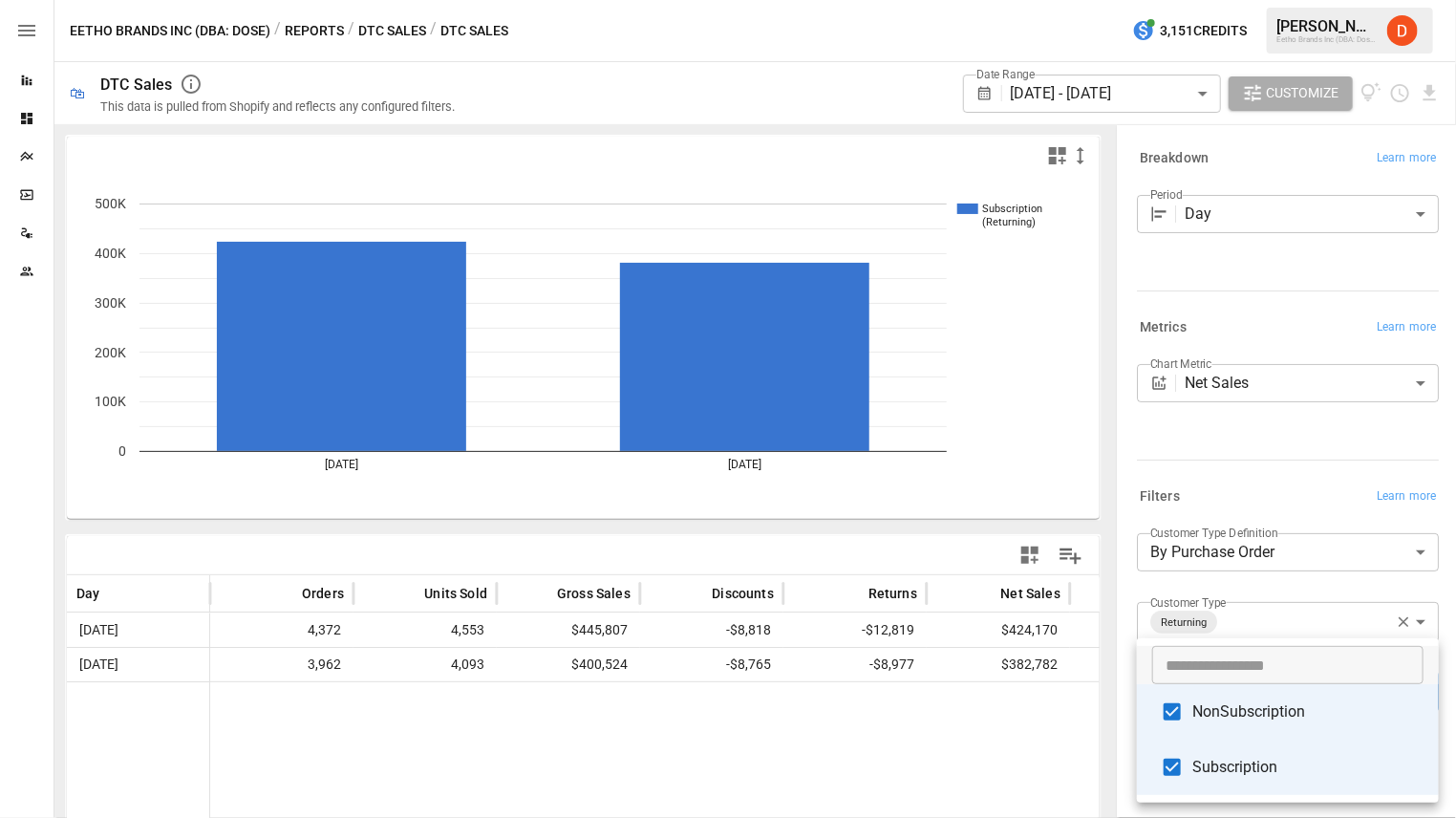 click on "Subscription" at bounding box center [1308, 767] 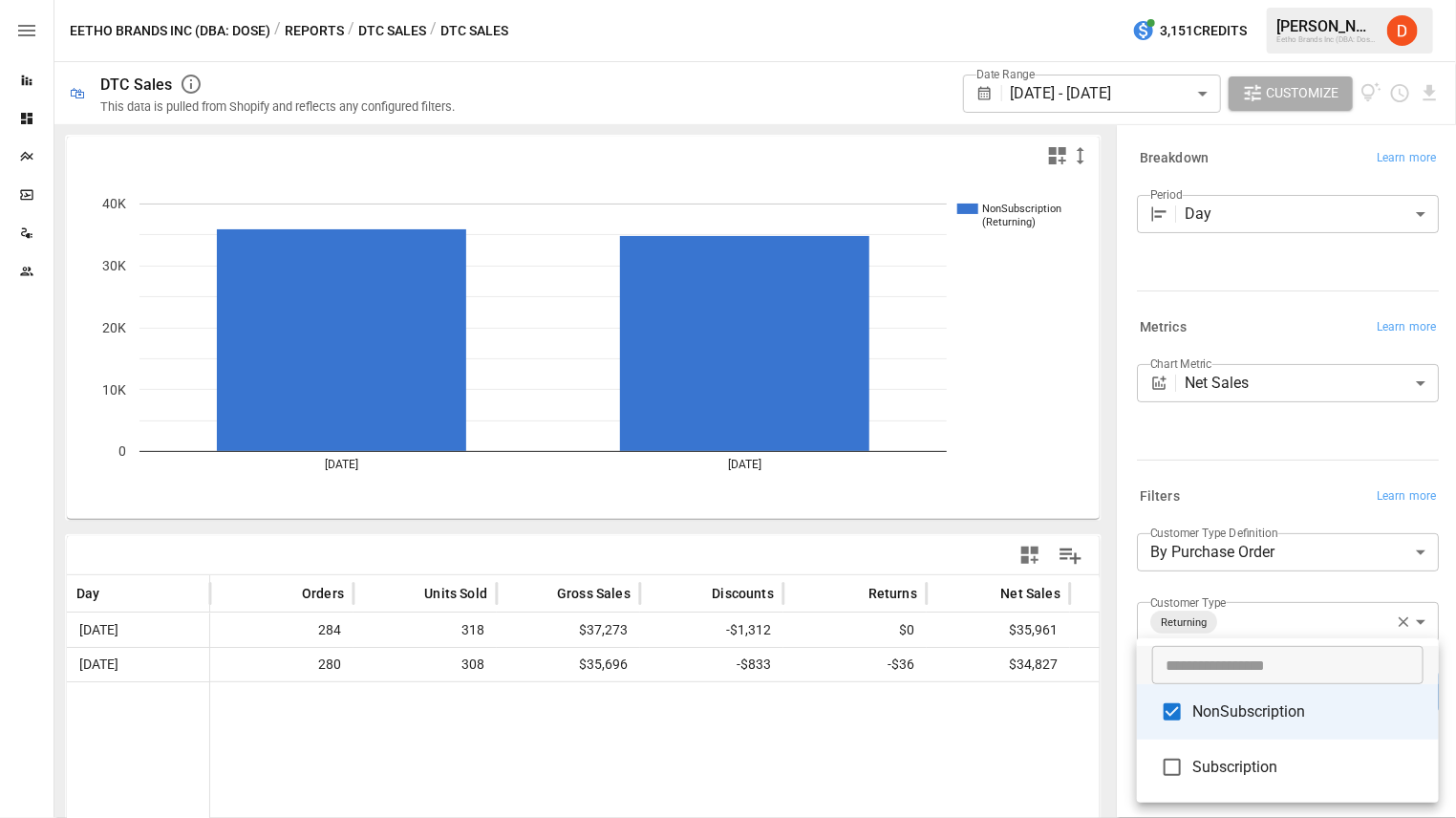 click on "Subscription" at bounding box center (1308, 767) 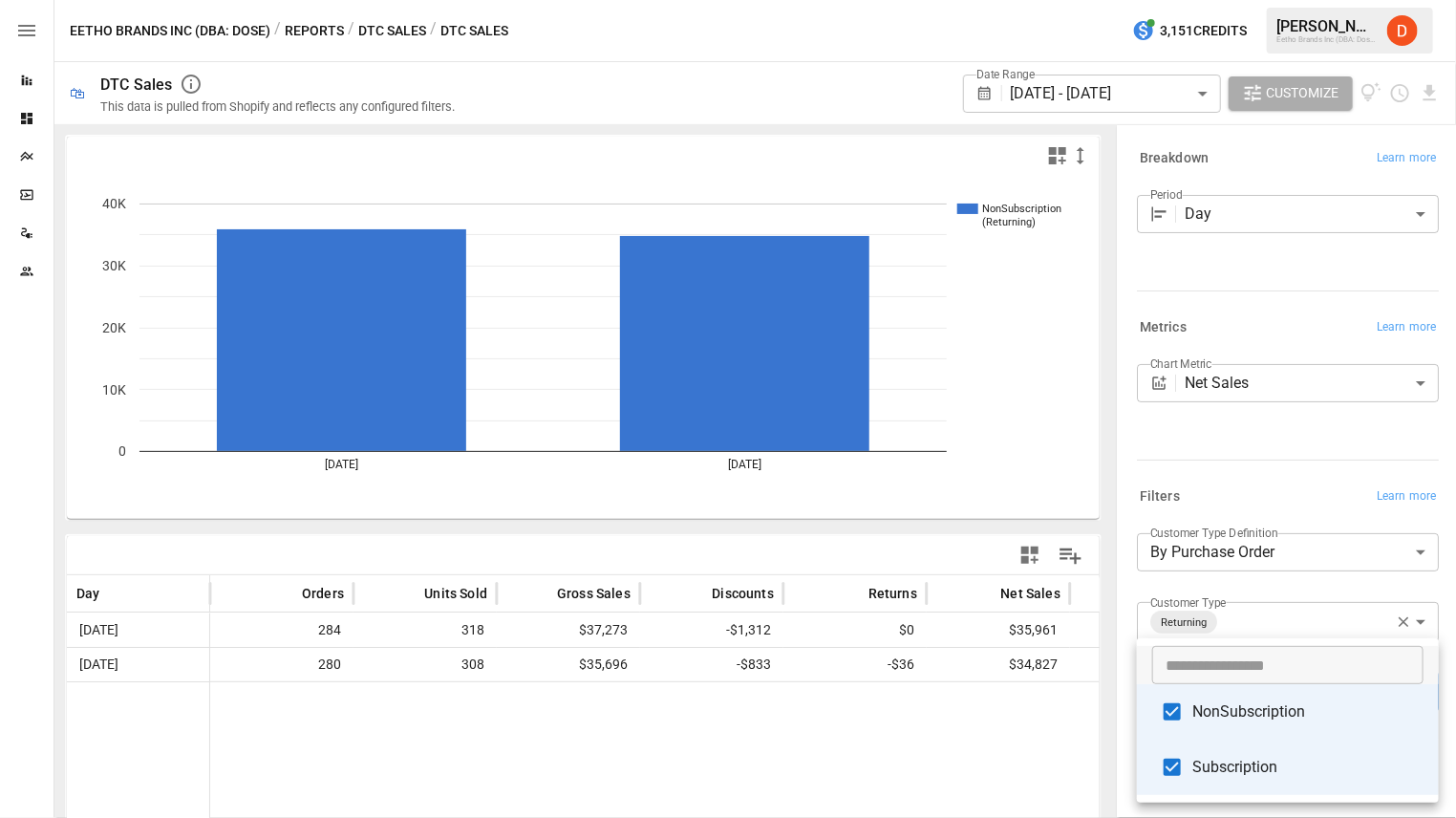 click on "NonSubscription" at bounding box center (1288, 712) 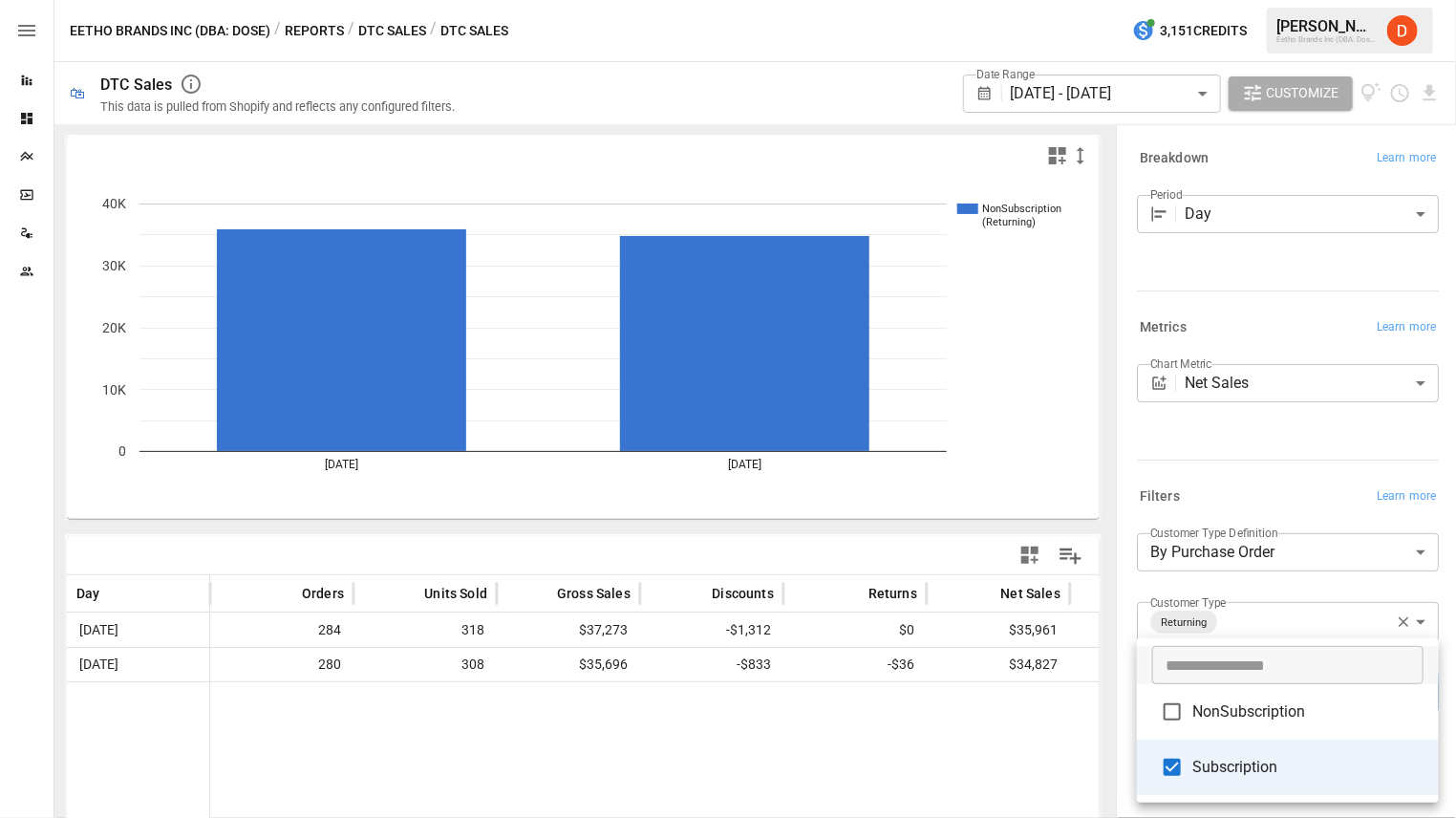 click at bounding box center (728, 409) 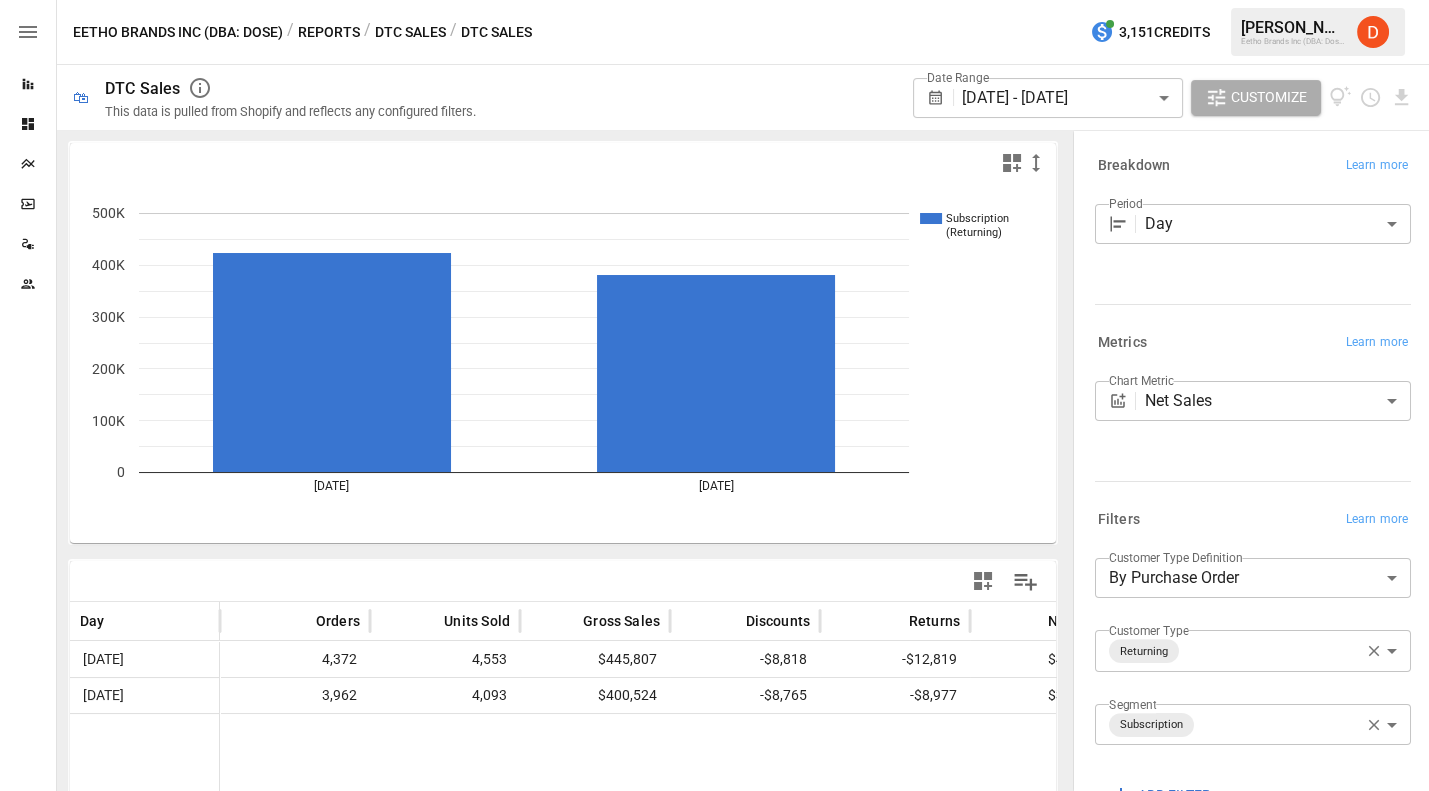 click on "**********" at bounding box center (714, 0) 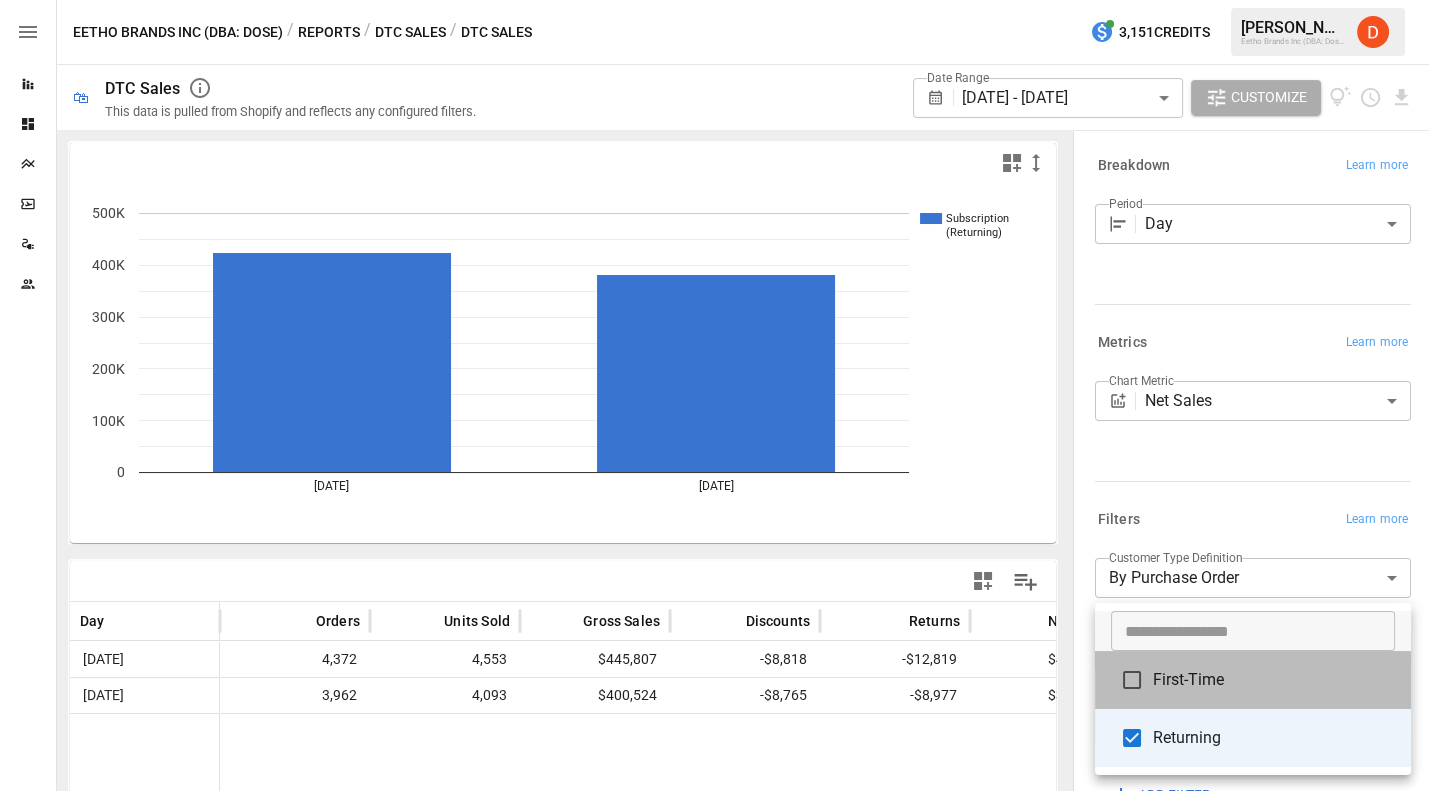 click on "First-Time" at bounding box center (1274, 680) 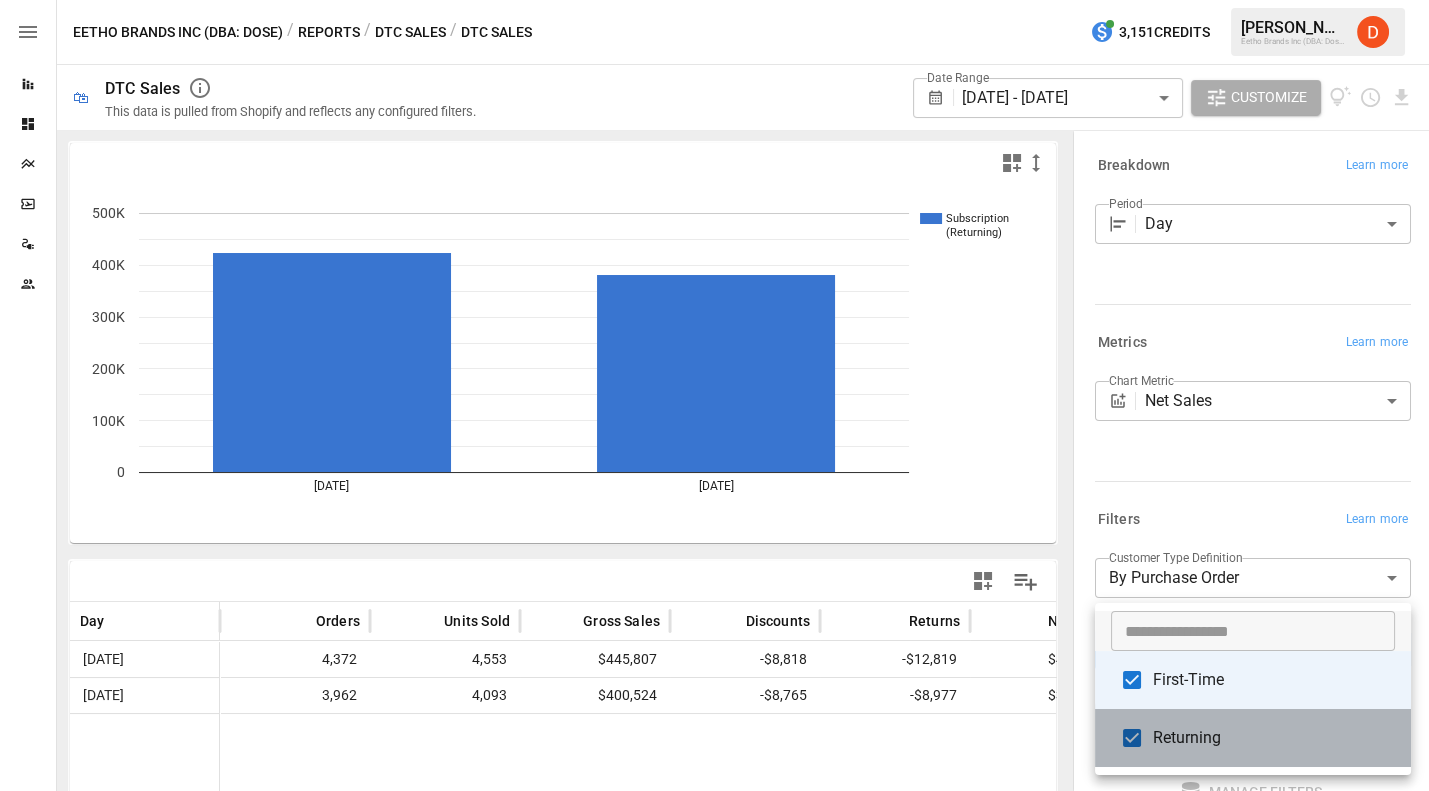 click on "Returning" at bounding box center (1274, 738) 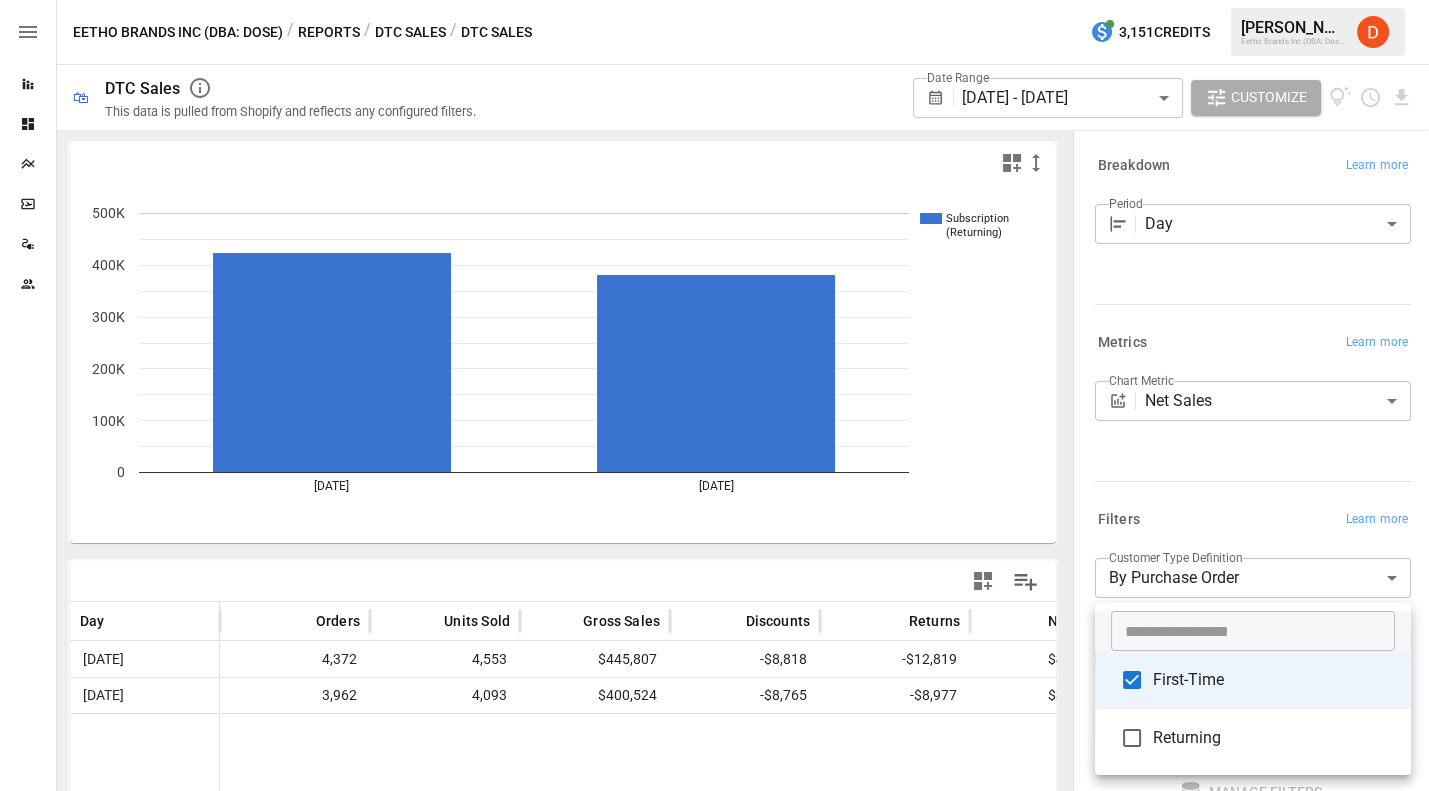 click at bounding box center [714, 395] 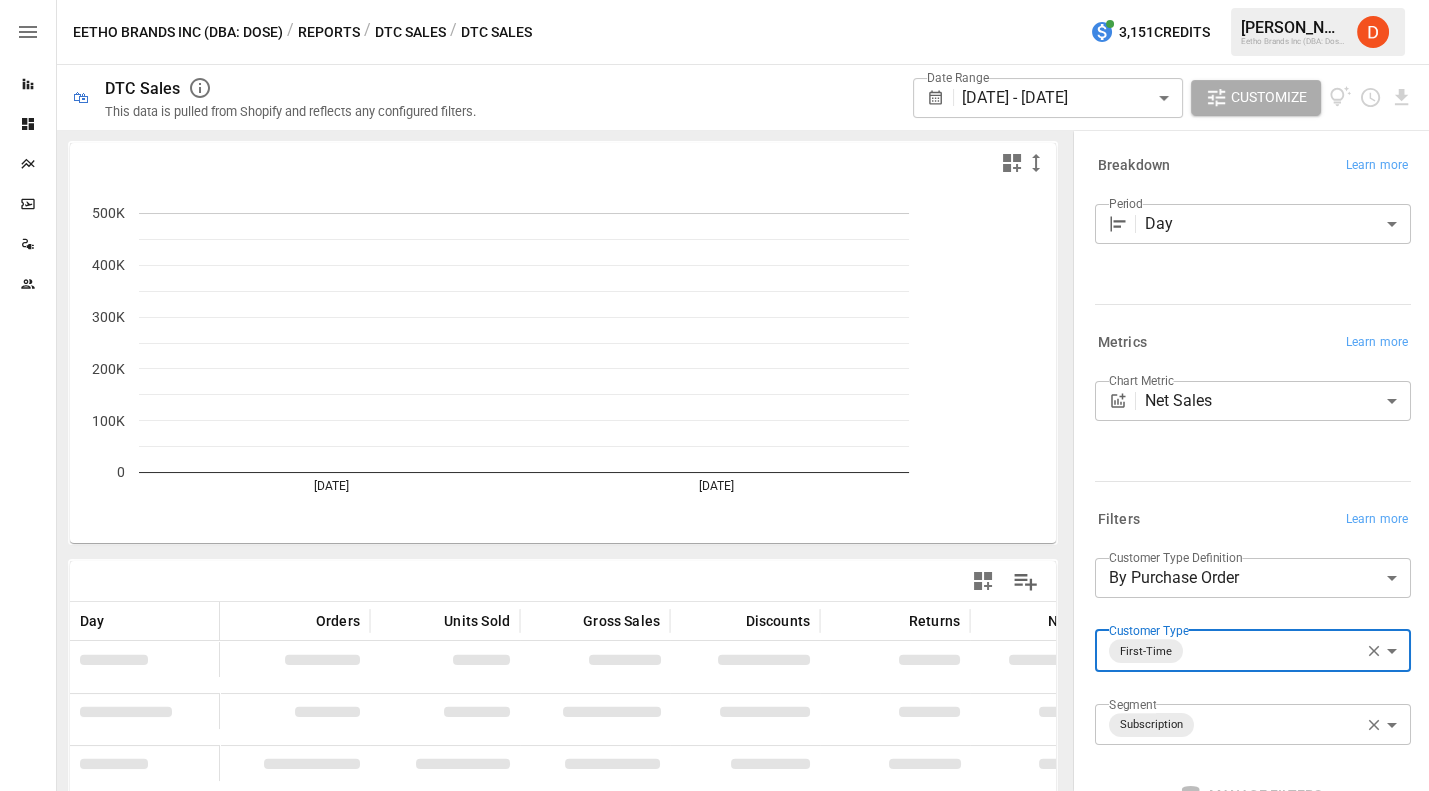 click on "**********" at bounding box center [714, 0] 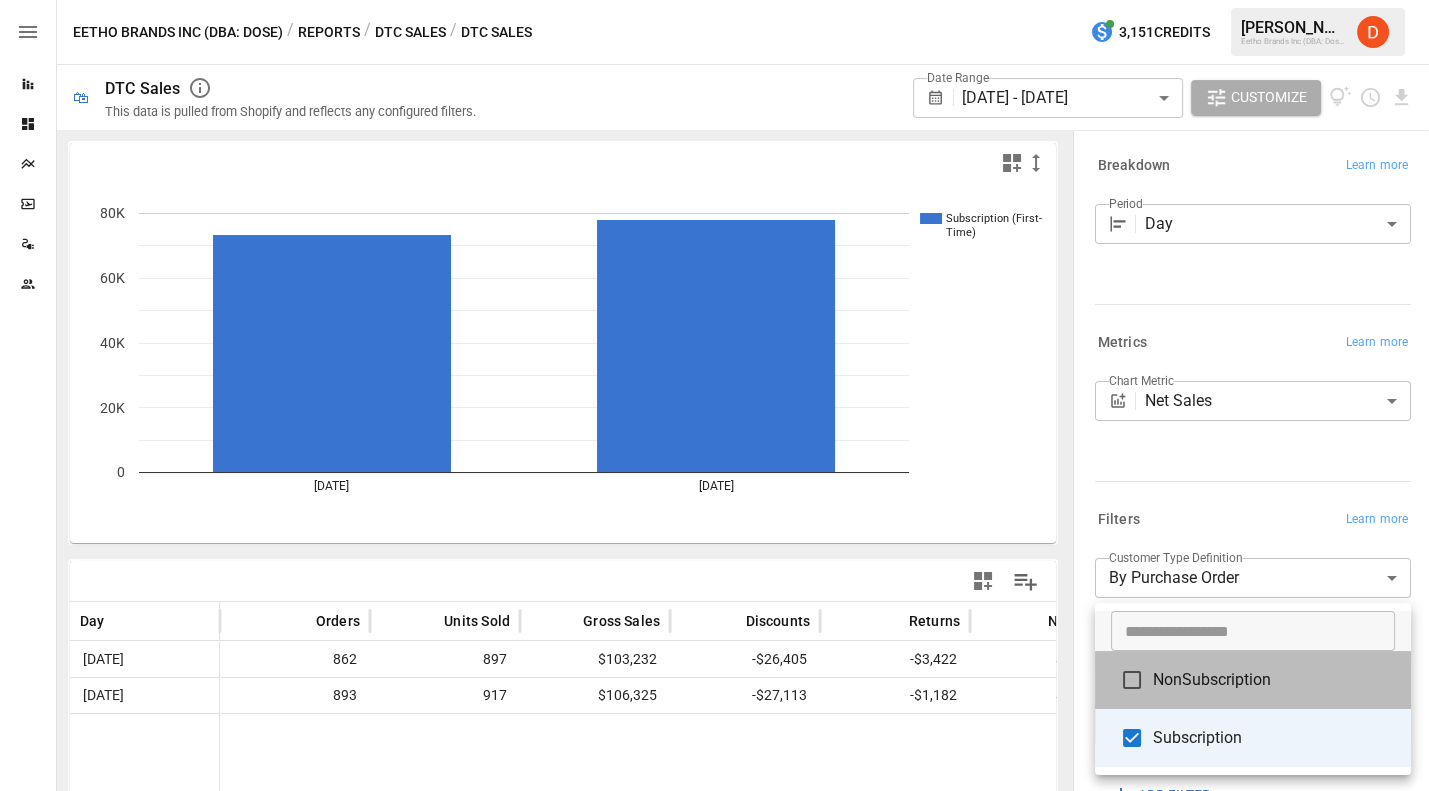 click on "NonSubscription" at bounding box center (1274, 680) 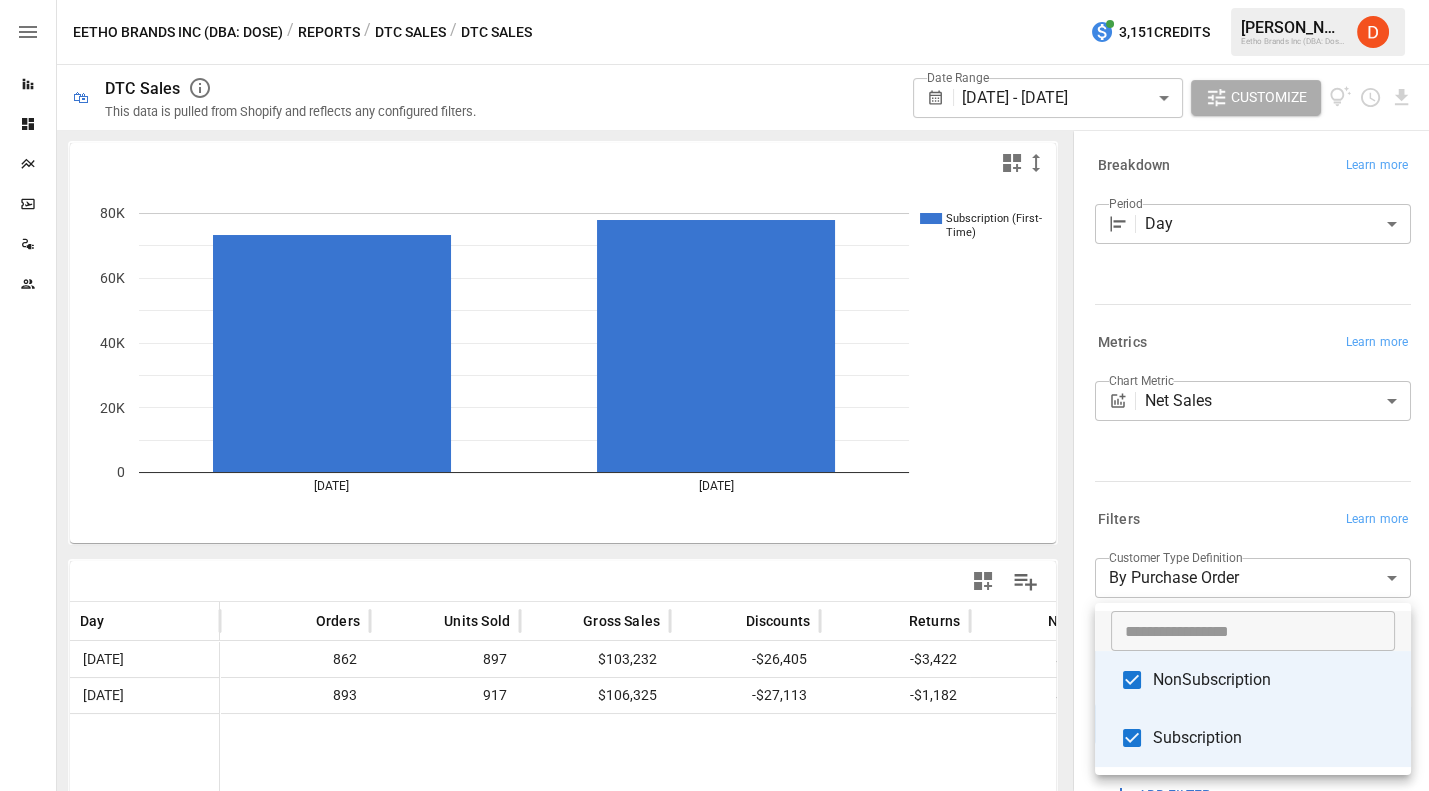 click on "Subscription" at bounding box center (1274, 738) 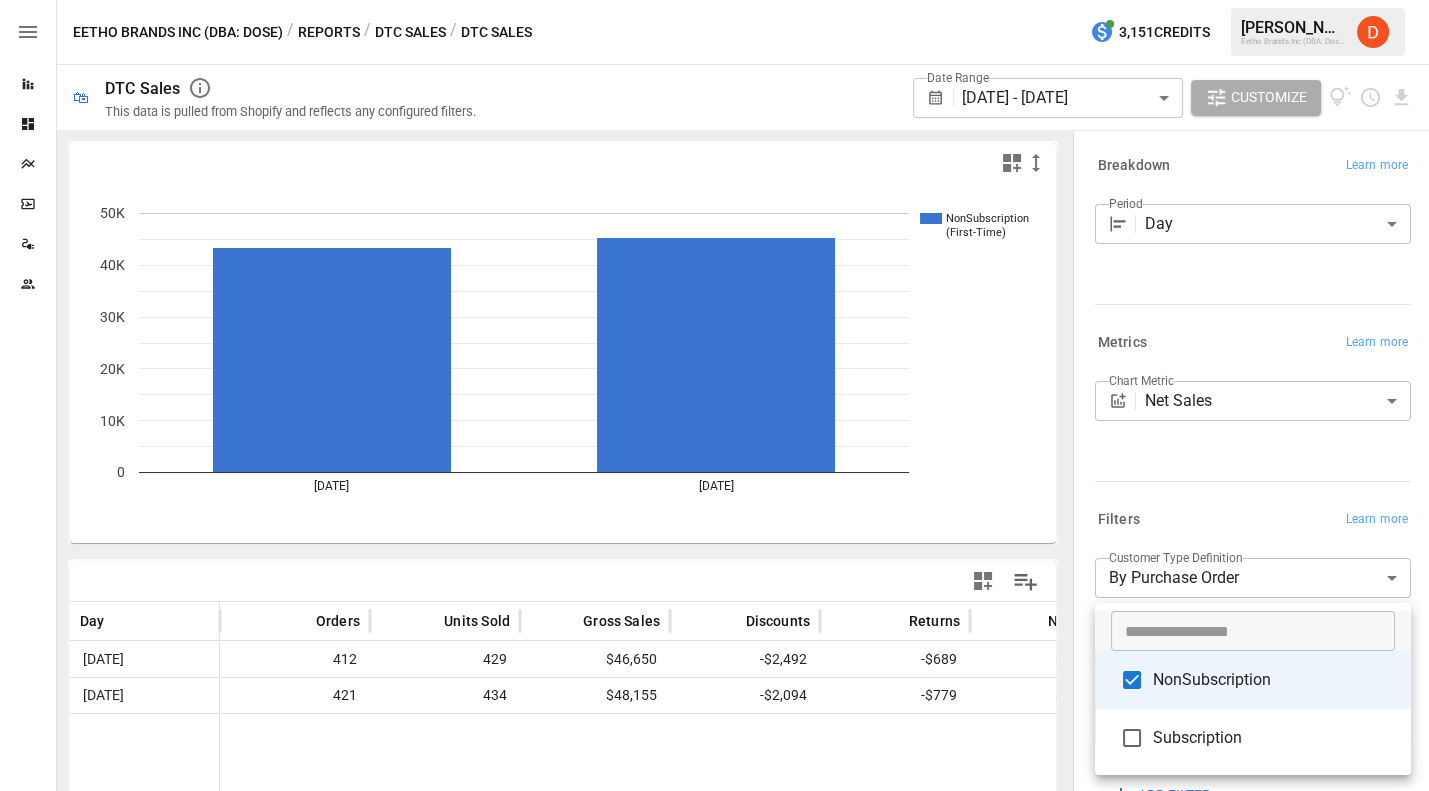 click at bounding box center [714, 395] 